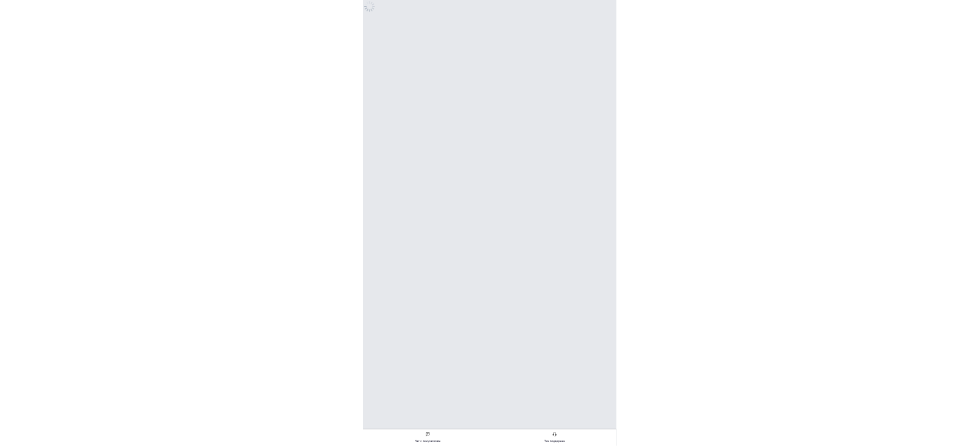 scroll, scrollTop: 0, scrollLeft: 0, axis: both 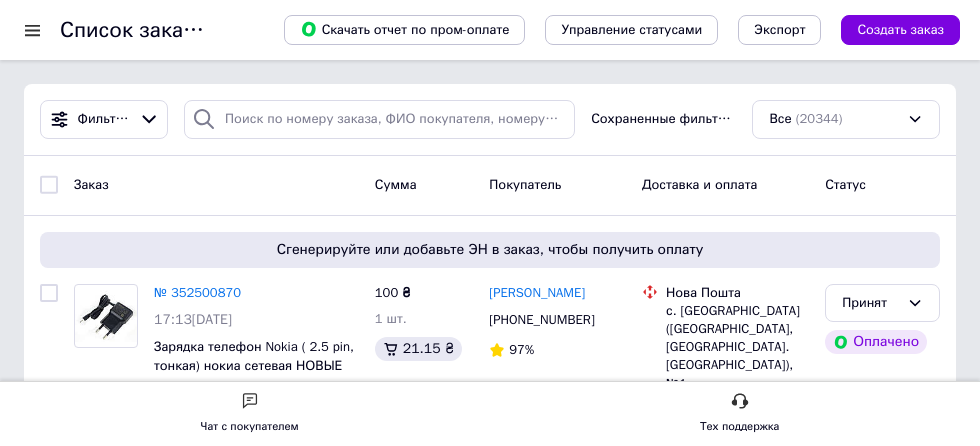 click on "Создать заказ" at bounding box center (900, 30) 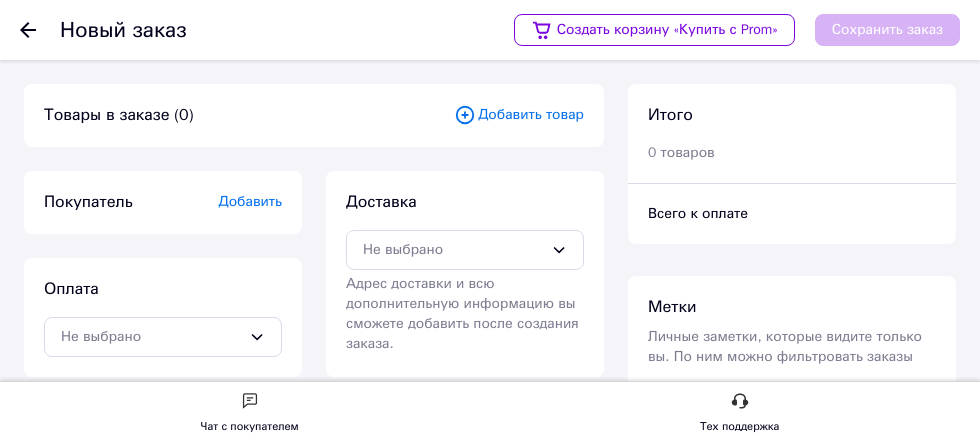 click on "Добавить товар" at bounding box center (519, 115) 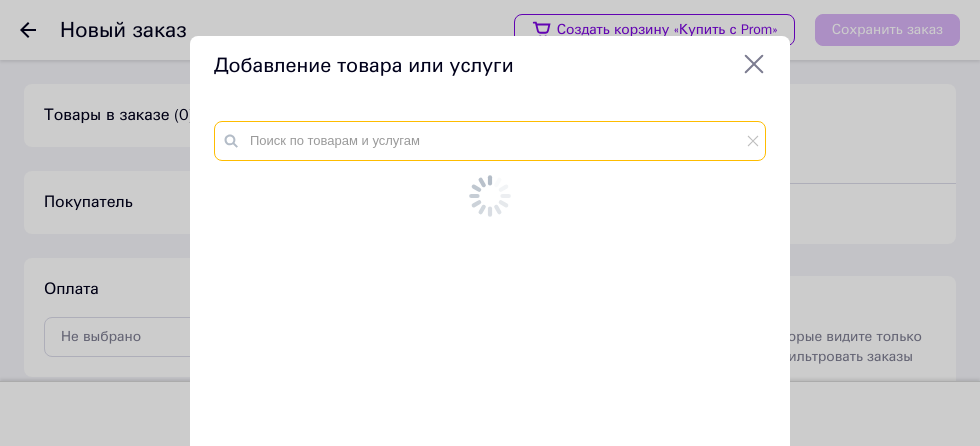 click at bounding box center [490, 141] 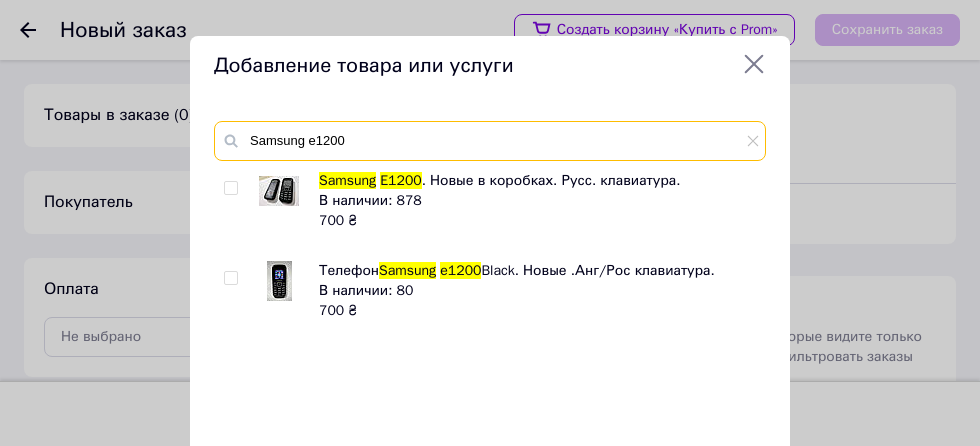 type on "Samsung e1200" 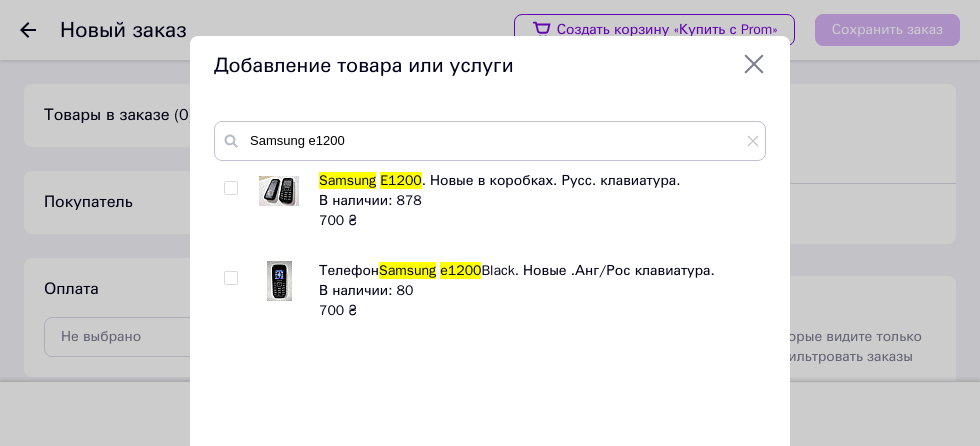 click at bounding box center [251, 201] 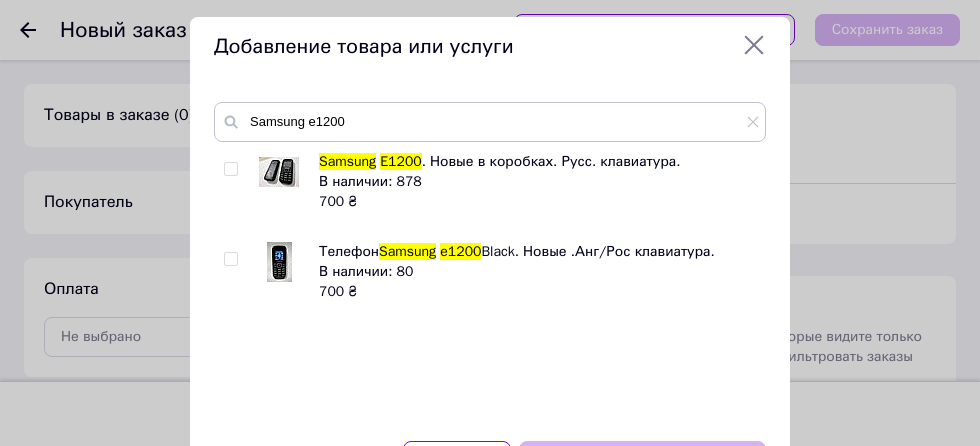 click at bounding box center (230, 259) 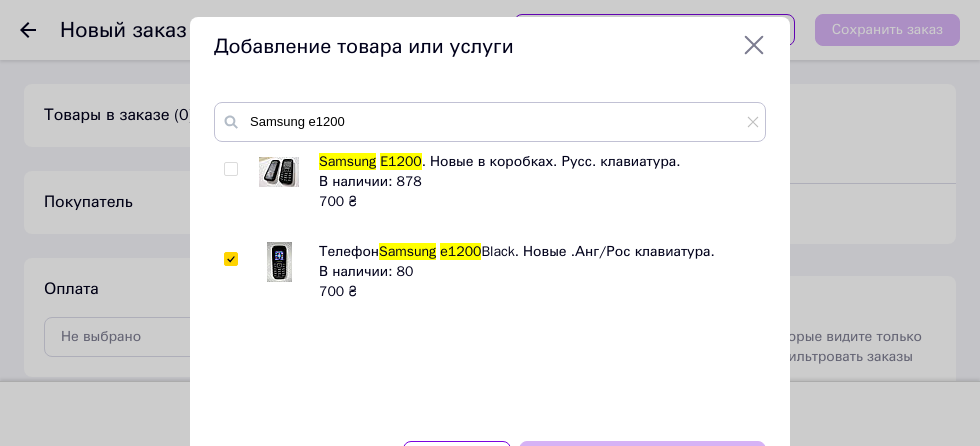 checkbox on "true" 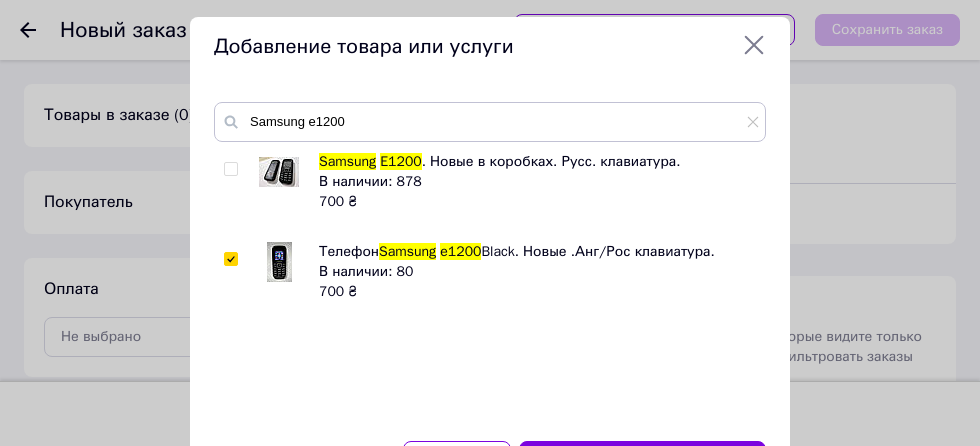 scroll, scrollTop: 115, scrollLeft: 0, axis: vertical 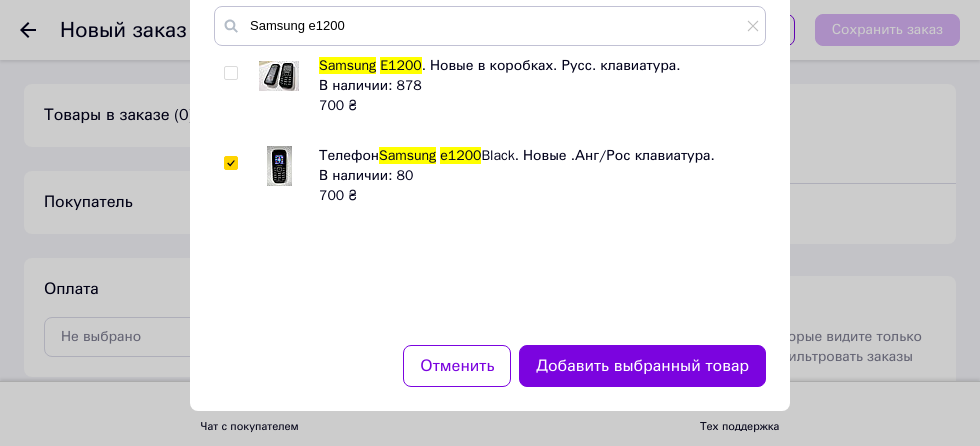 click on "Добавить выбранный товар" at bounding box center (642, 366) 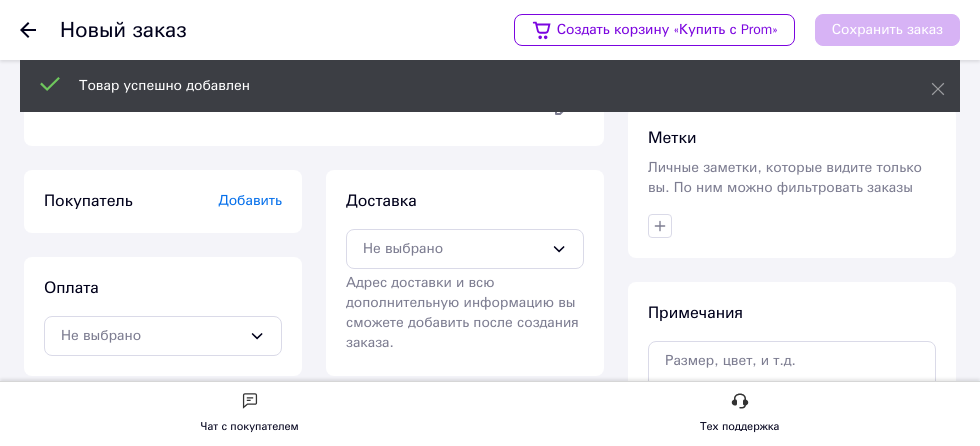 scroll, scrollTop: 176, scrollLeft: 0, axis: vertical 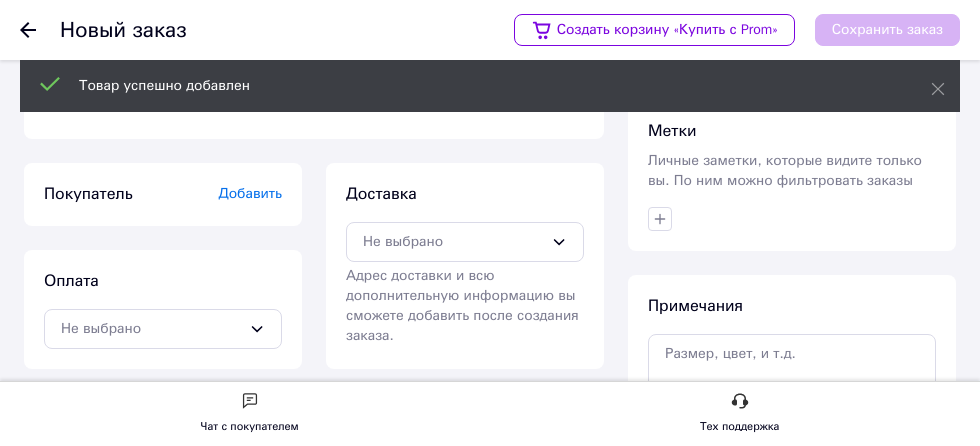 click on "Не выбрано" at bounding box center (453, 242) 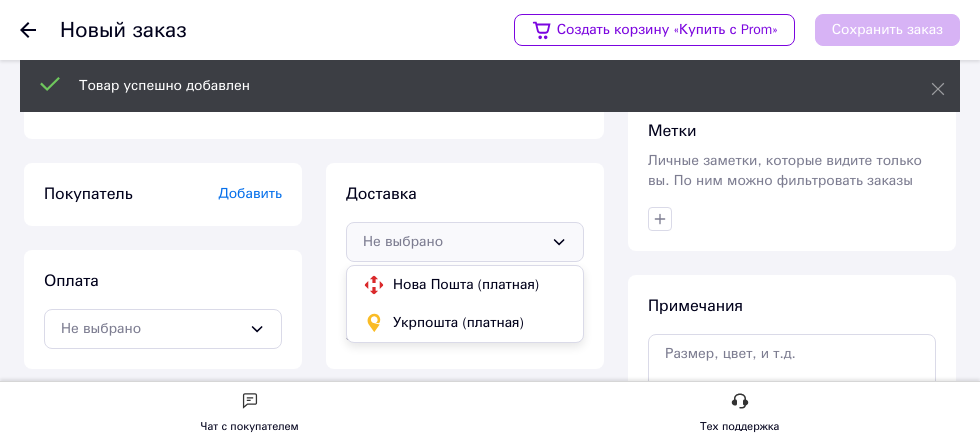 click on "Нова Пошта (платная)" at bounding box center (480, 285) 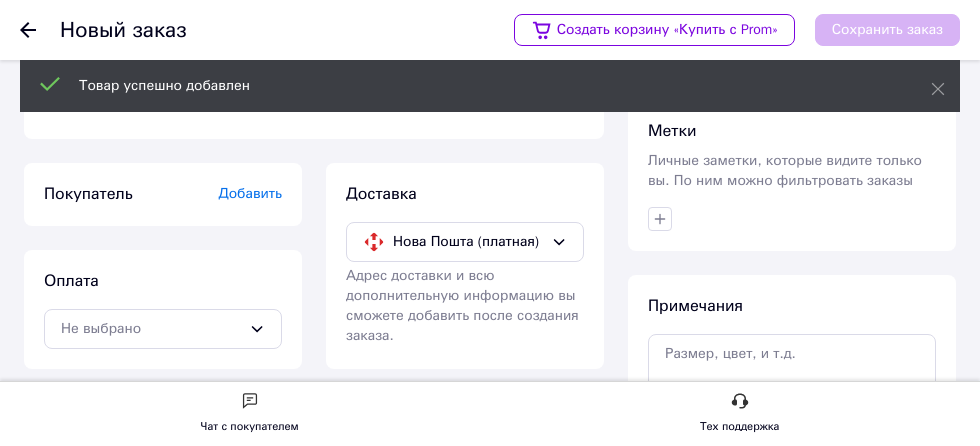 click on "Добавить" at bounding box center (250, 193) 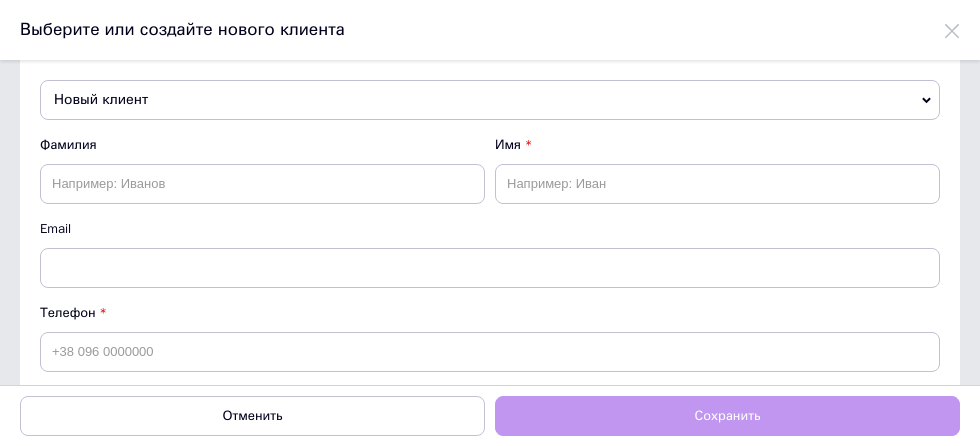 click on "Новый клиент" at bounding box center (490, 100) 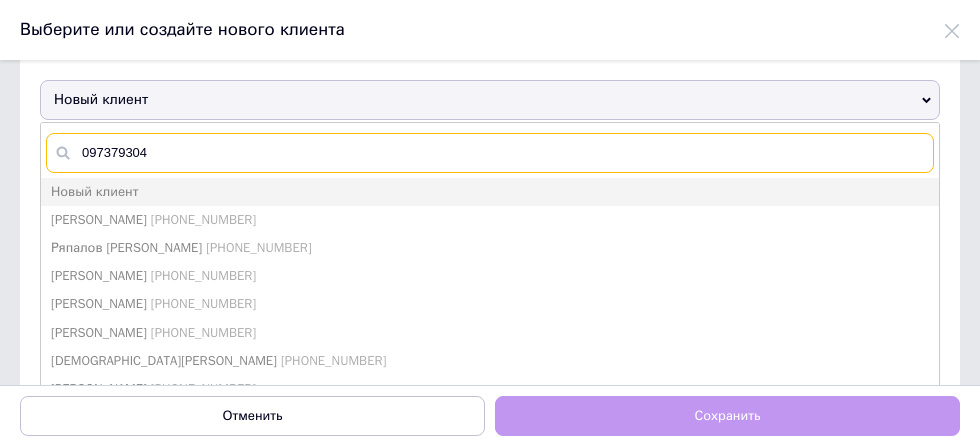 type on "0973793044" 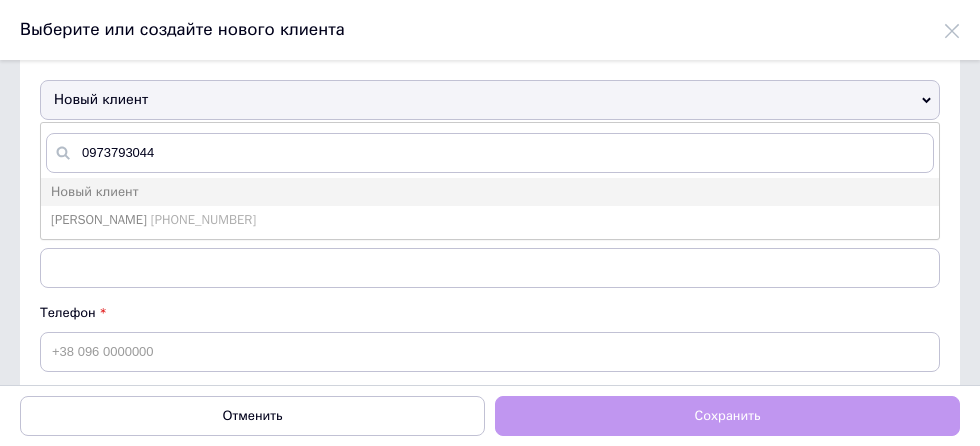 click on "[PERSON_NAME]" at bounding box center (99, 219) 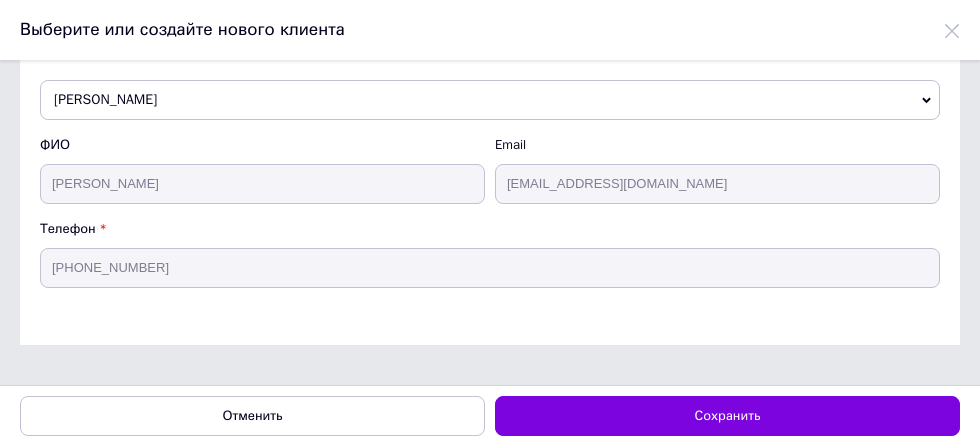 click on "Сохранить" at bounding box center [727, 416] 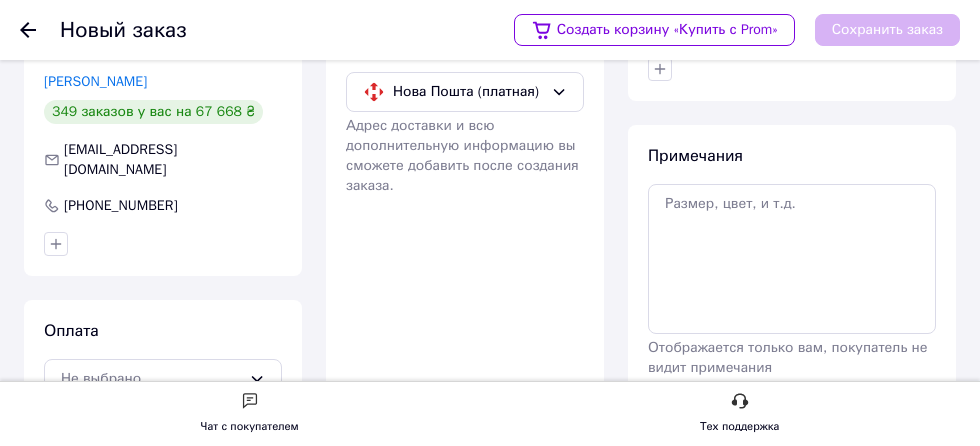 scroll, scrollTop: 345, scrollLeft: 0, axis: vertical 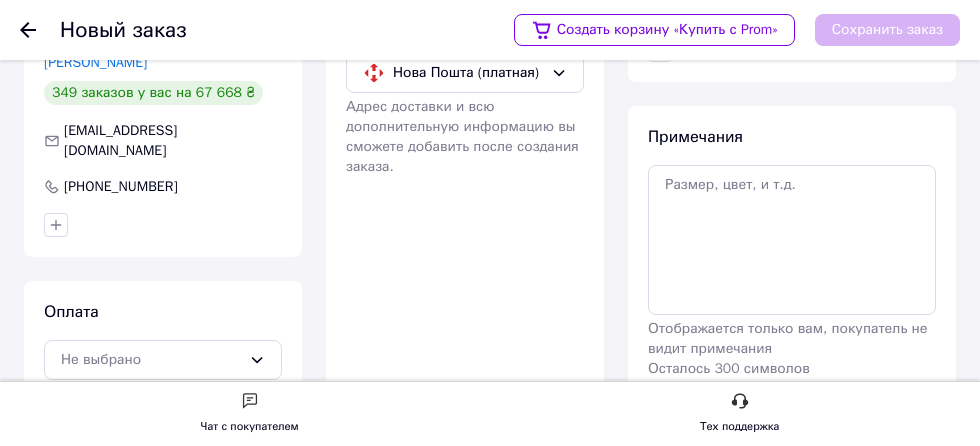 click on "Не выбрано" at bounding box center (151, 360) 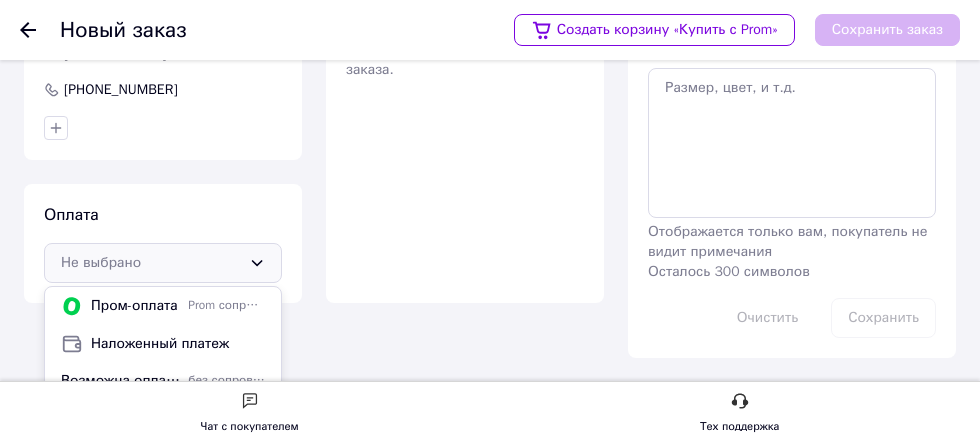 scroll, scrollTop: 442, scrollLeft: 0, axis: vertical 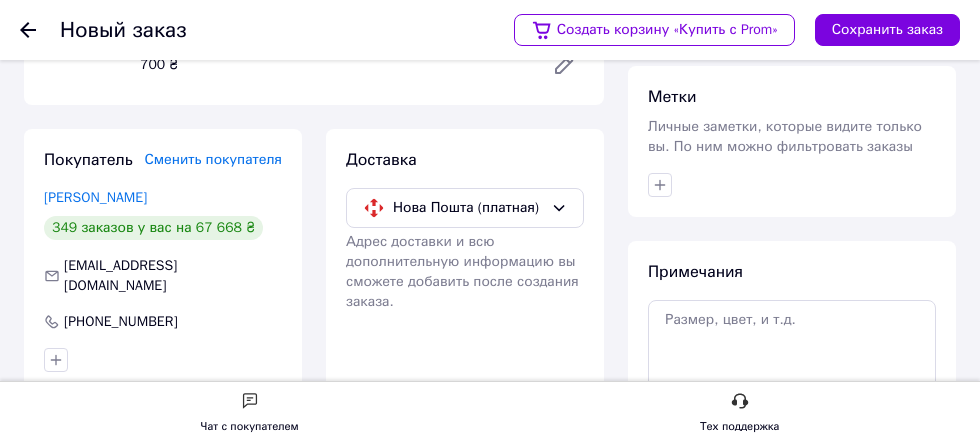 click 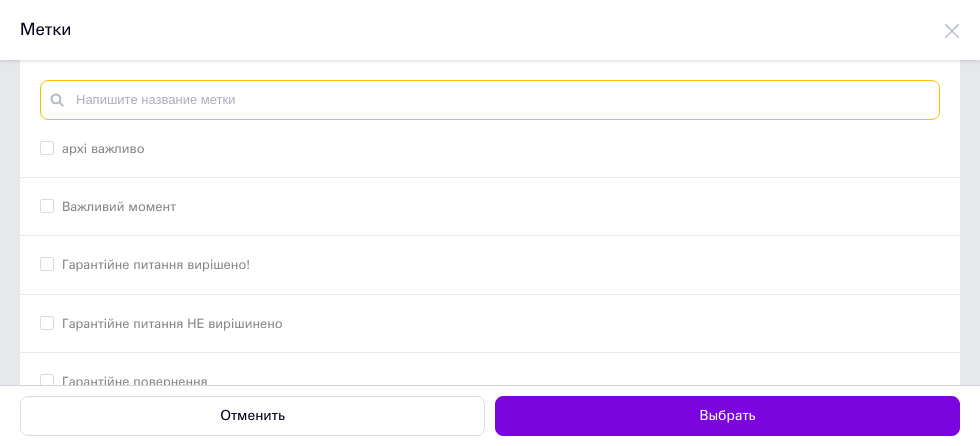click at bounding box center [490, 100] 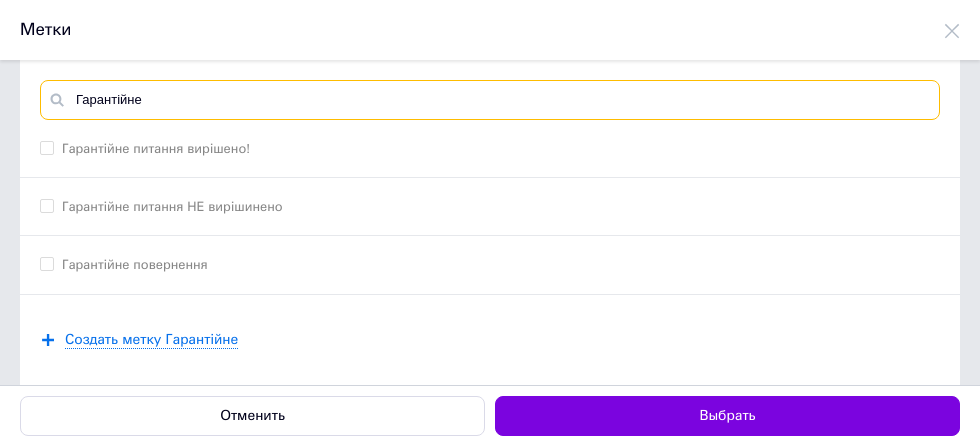 type on "Гарантійне" 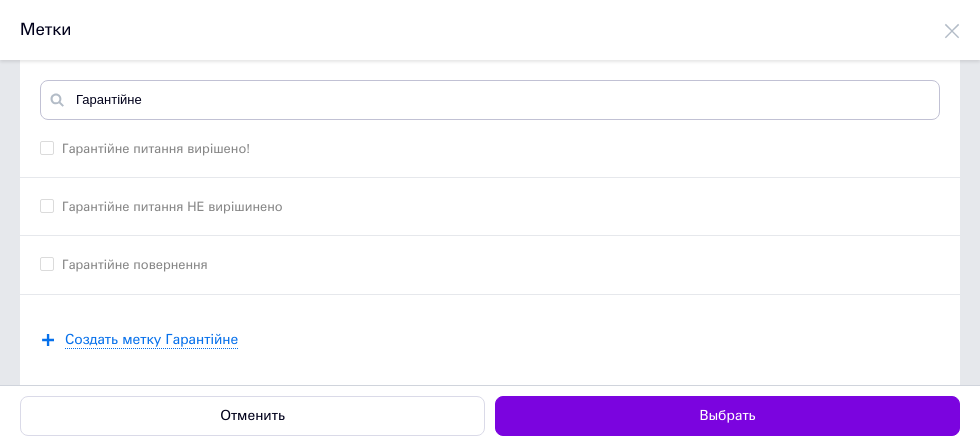 click on "Гарантійне повернення" at bounding box center [46, 263] 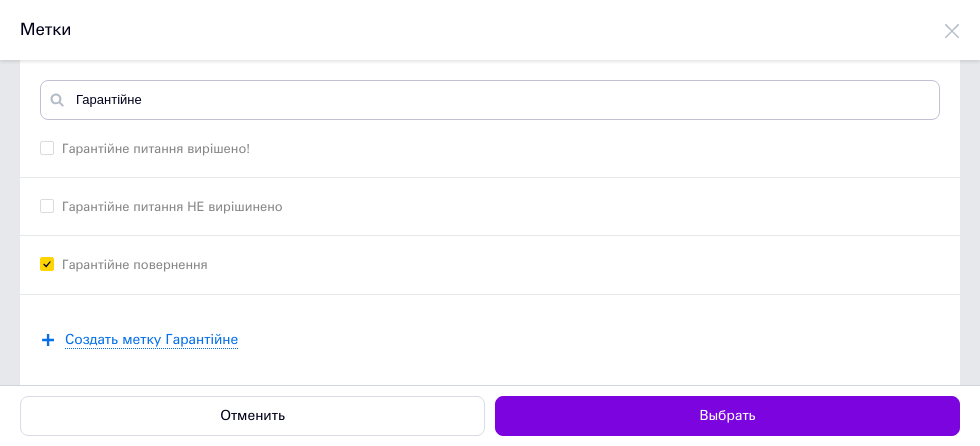 checkbox on "true" 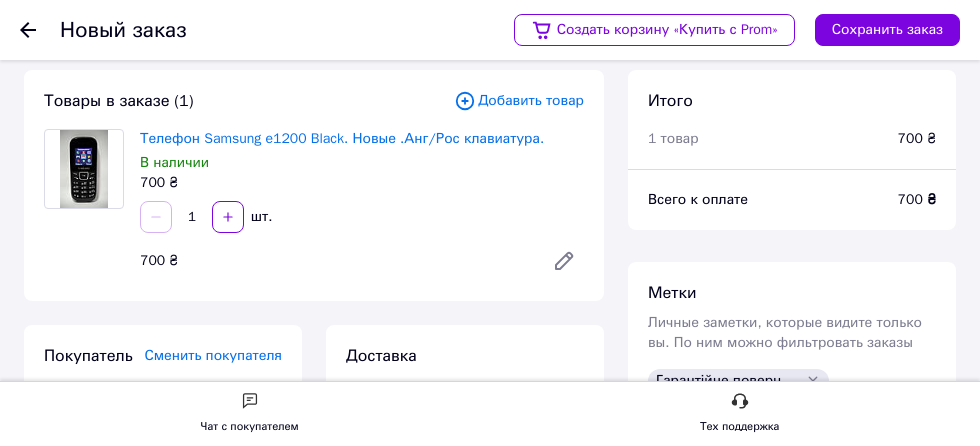 scroll, scrollTop: 0, scrollLeft: 0, axis: both 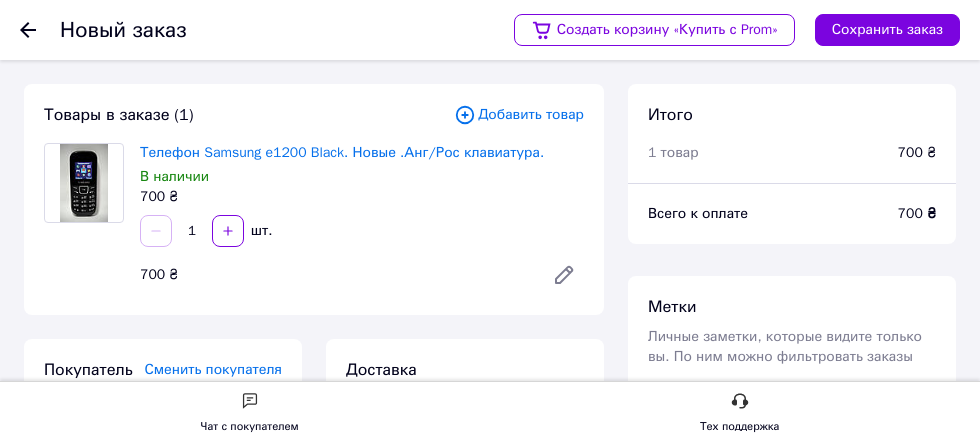 click on "Сохранить заказ" at bounding box center (887, 30) 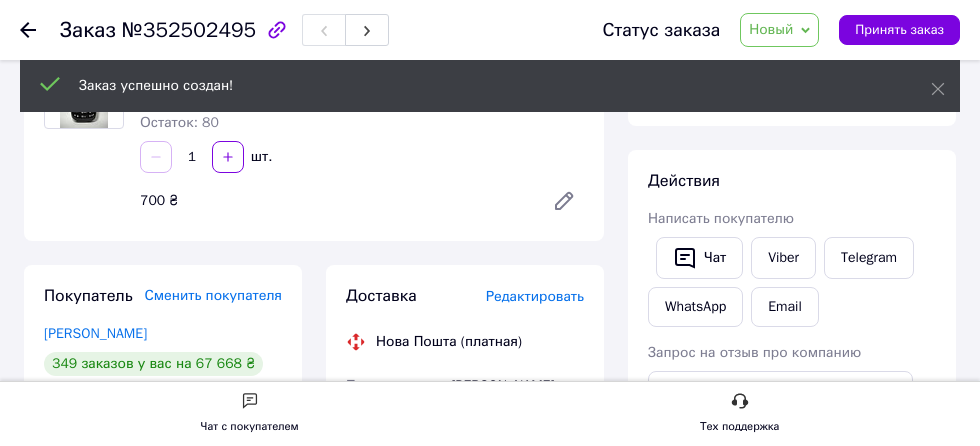 scroll, scrollTop: 215, scrollLeft: 0, axis: vertical 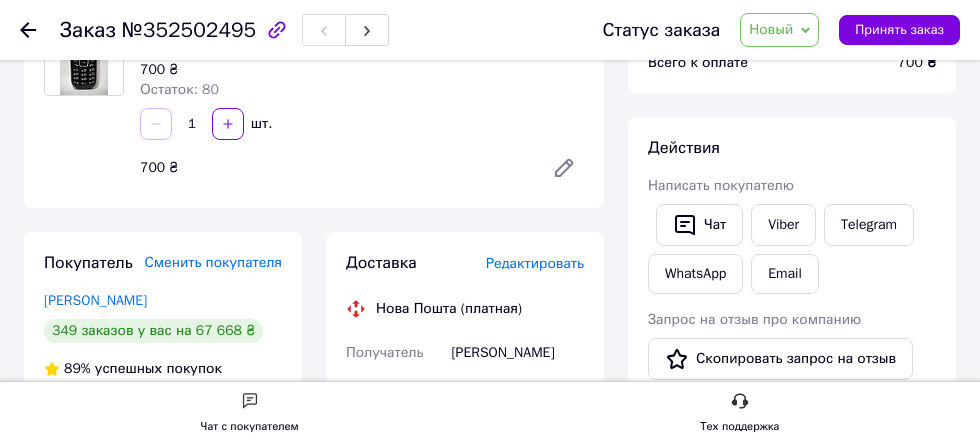 click on "Новый" at bounding box center (771, 29) 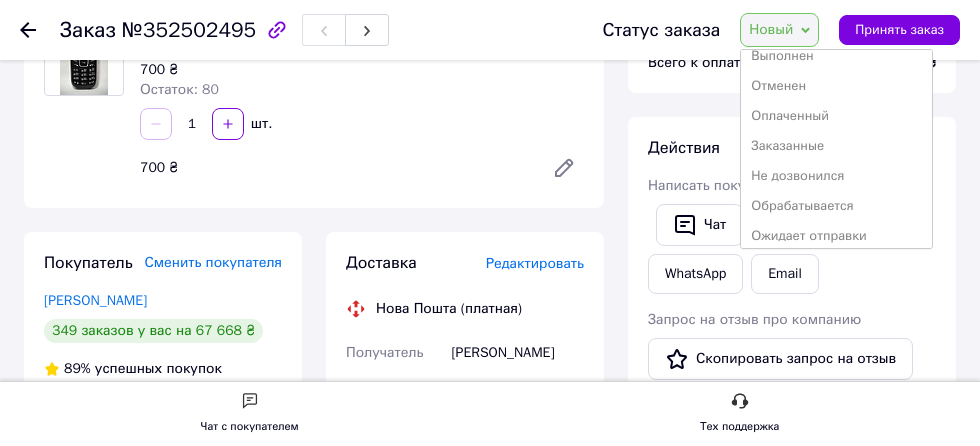 scroll, scrollTop: 43, scrollLeft: 0, axis: vertical 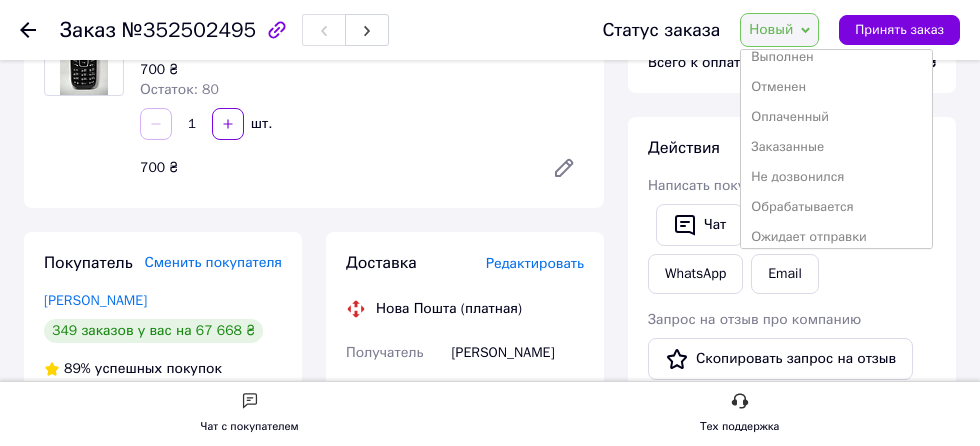 click on "Заказанные" at bounding box center (836, 147) 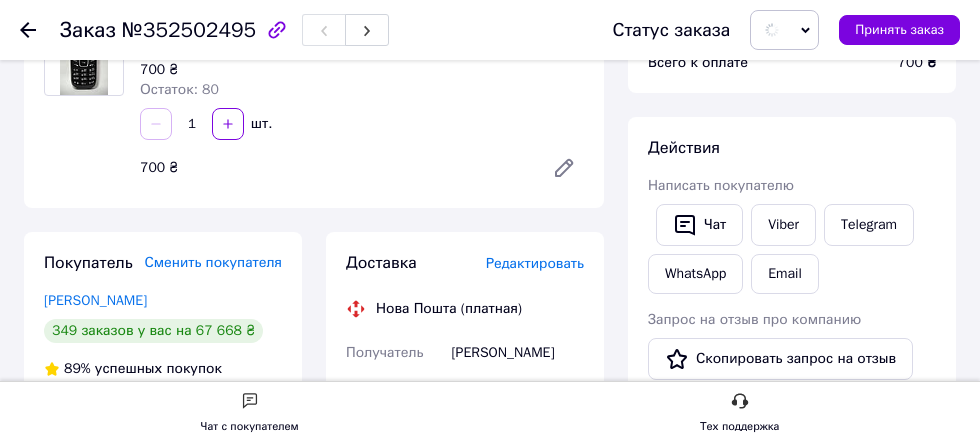 click on "Редактировать" at bounding box center [535, 263] 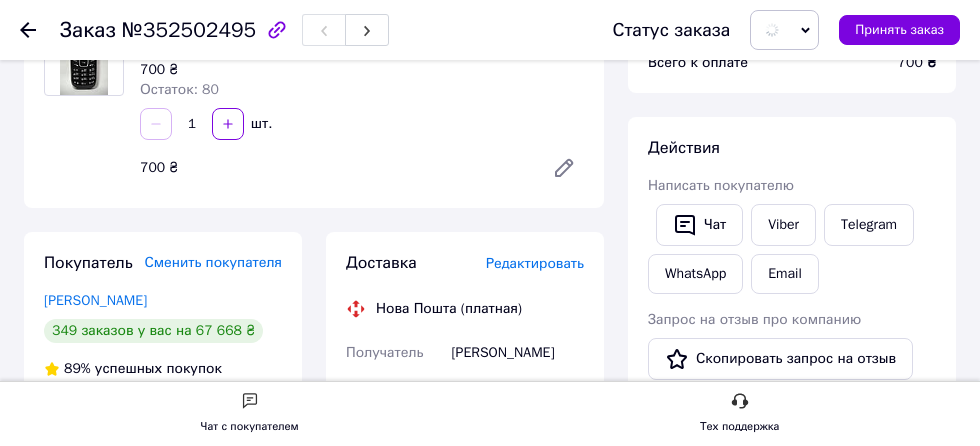 scroll, scrollTop: 0, scrollLeft: 0, axis: both 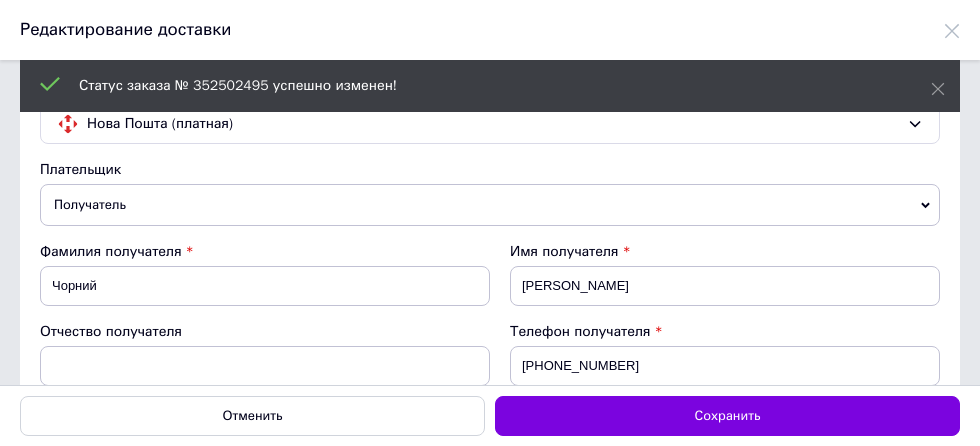 click on "Фамилия получателя" at bounding box center (111, 251) 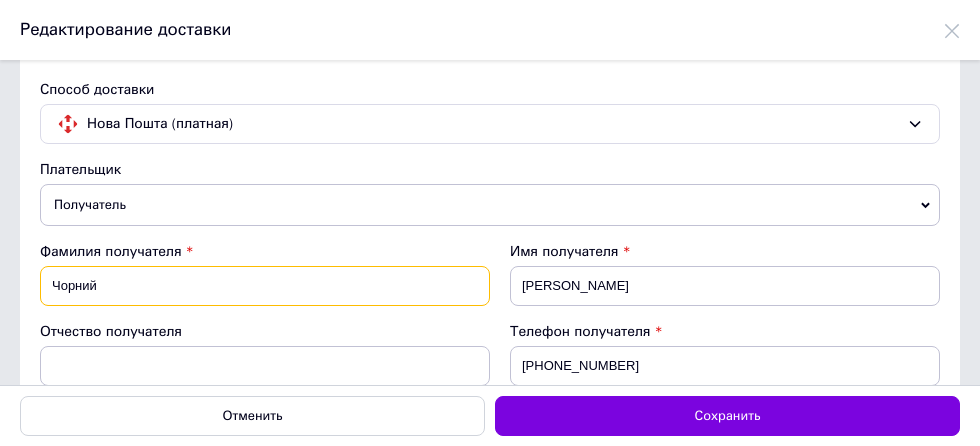 click on "Чорний" at bounding box center (265, 286) 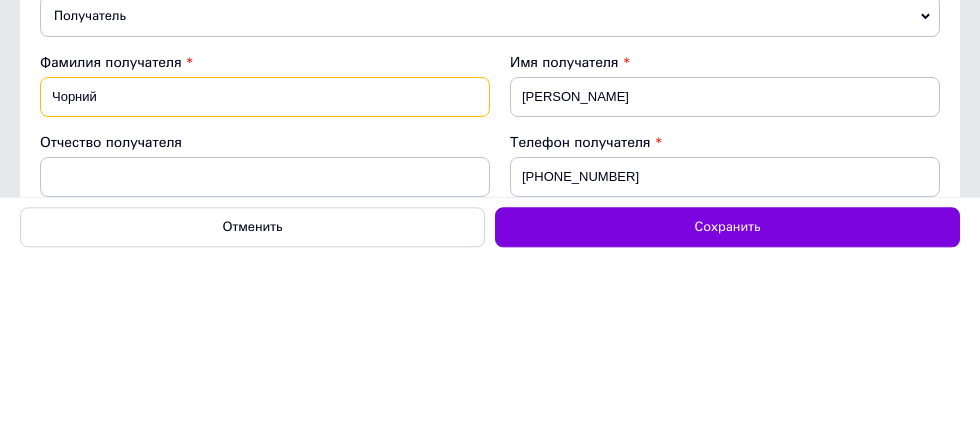 click on "Чорний" at bounding box center (265, 286) 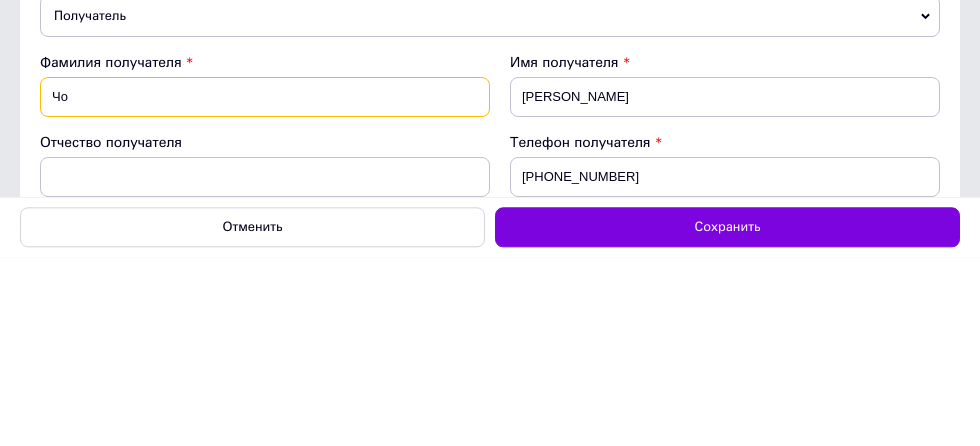 type on "Ч" 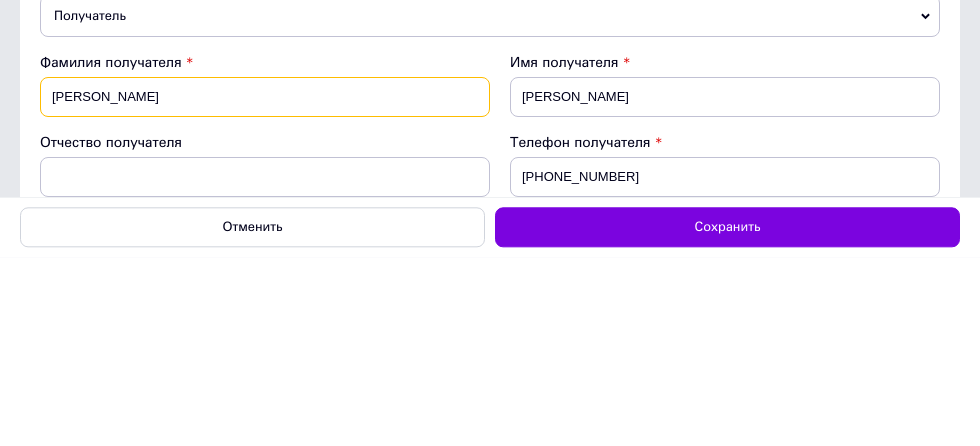 click on "[PERSON_NAME]" at bounding box center [265, 286] 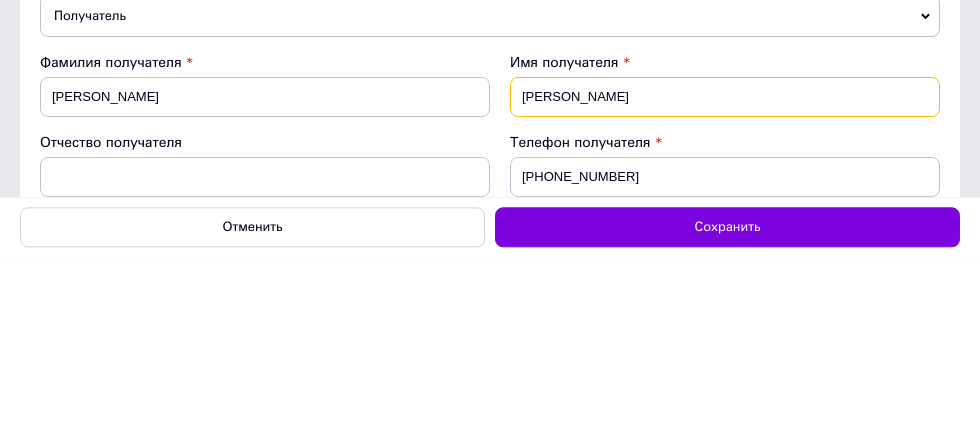 click on "[PERSON_NAME]" at bounding box center [725, 286] 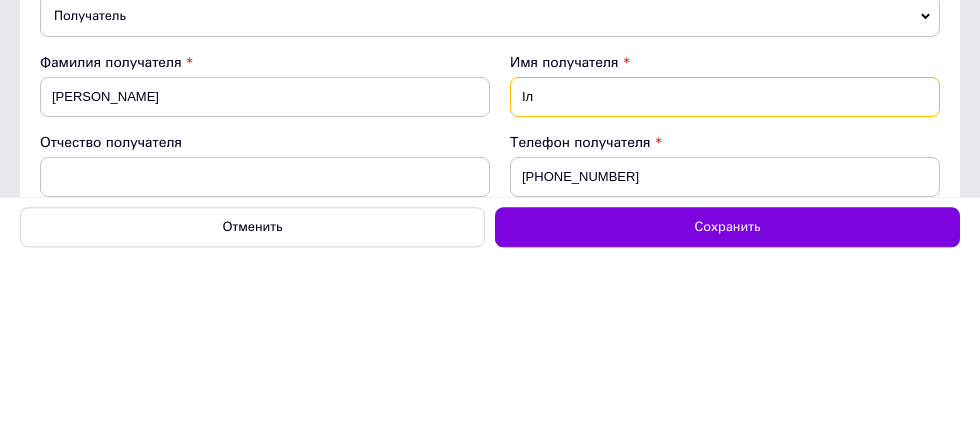 type on "І" 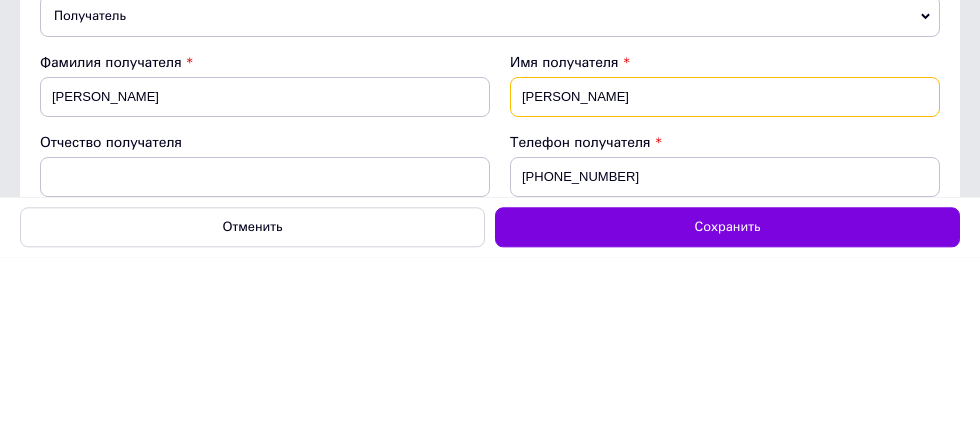 click on "[PERSON_NAME]" at bounding box center (725, 286) 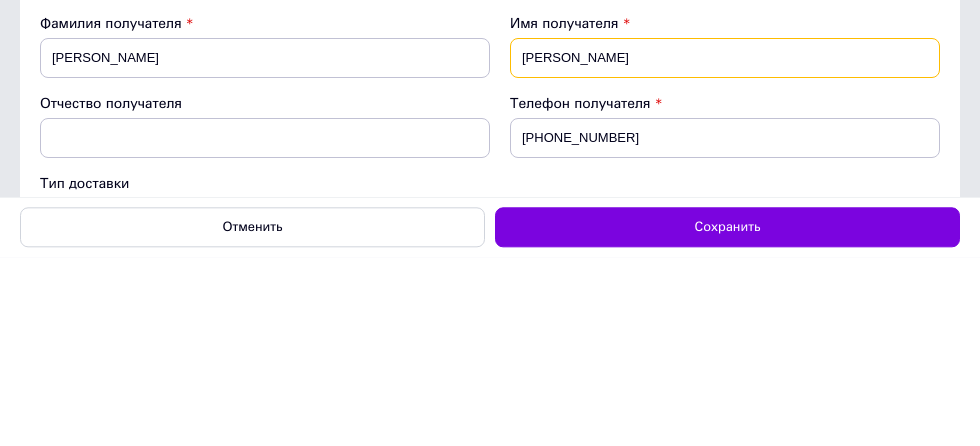 scroll, scrollTop: 31, scrollLeft: 0, axis: vertical 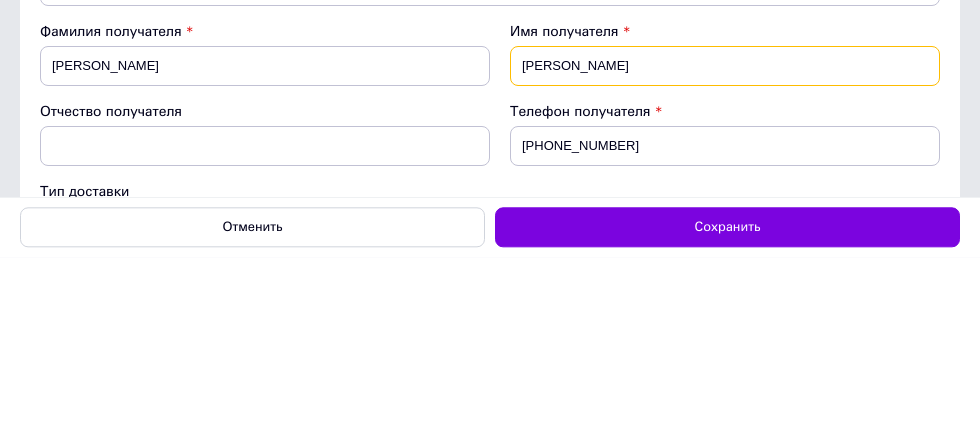 type on "[PERSON_NAME]" 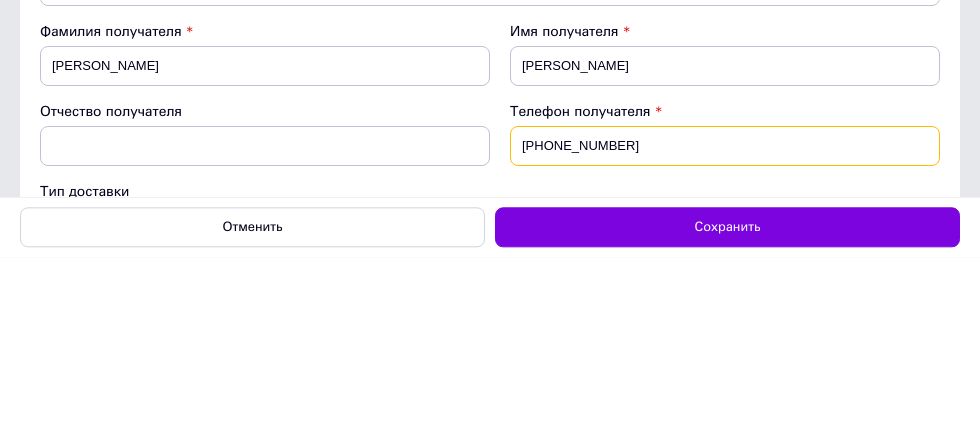 click on "[PHONE_NUMBER]" at bounding box center [725, 335] 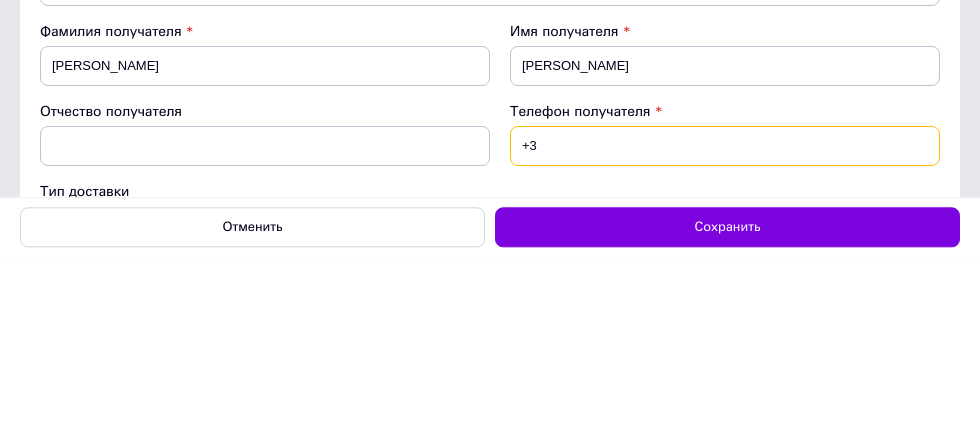 type on "+" 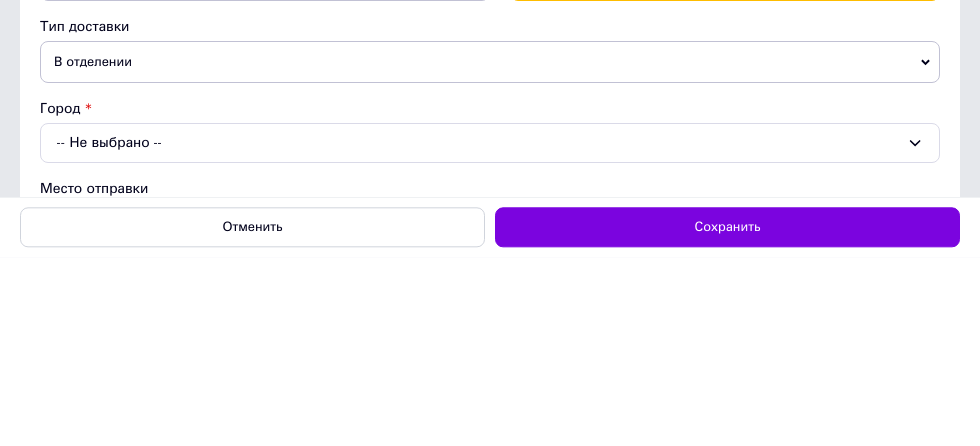 scroll, scrollTop: 199, scrollLeft: 0, axis: vertical 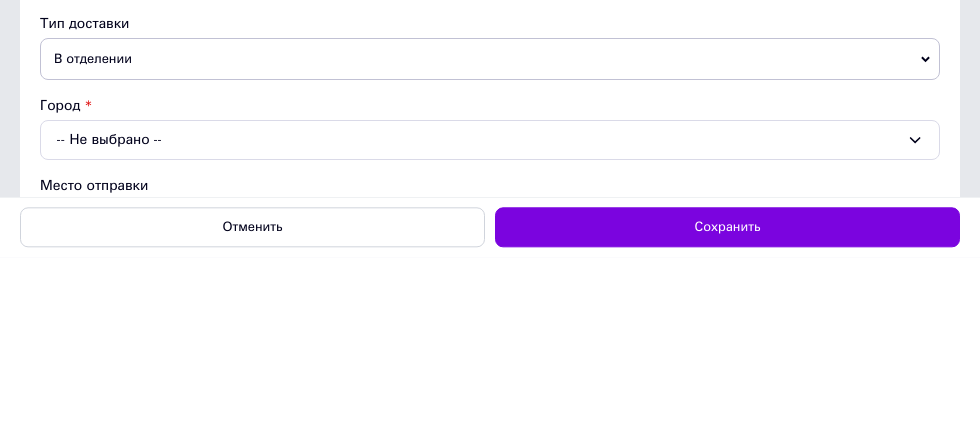 type on "[PHONE_NUMBER]" 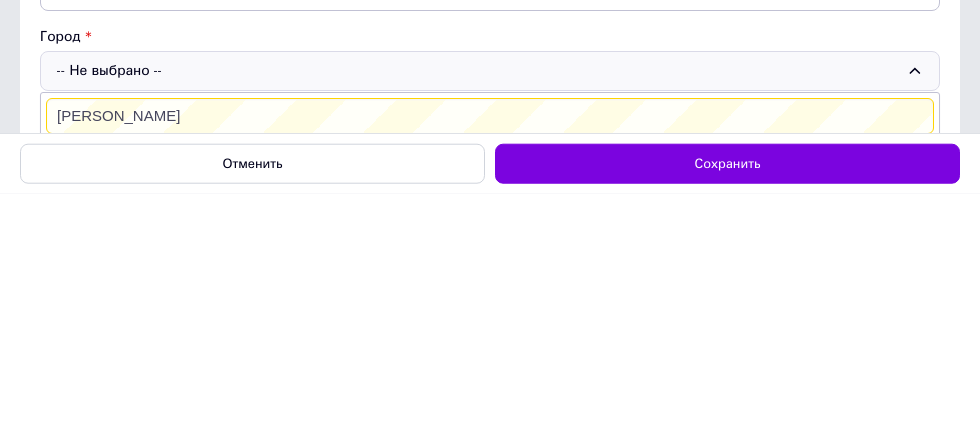 scroll, scrollTop: 0, scrollLeft: 0, axis: both 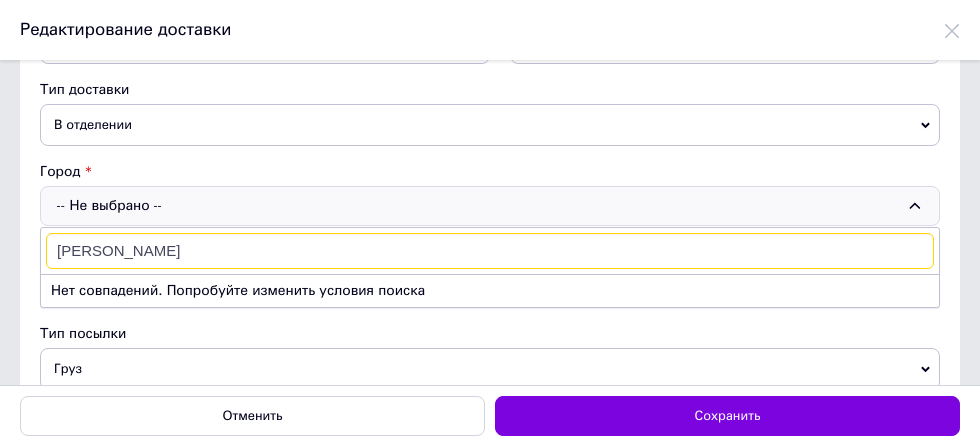 click on "[PERSON_NAME]" at bounding box center (490, 251) 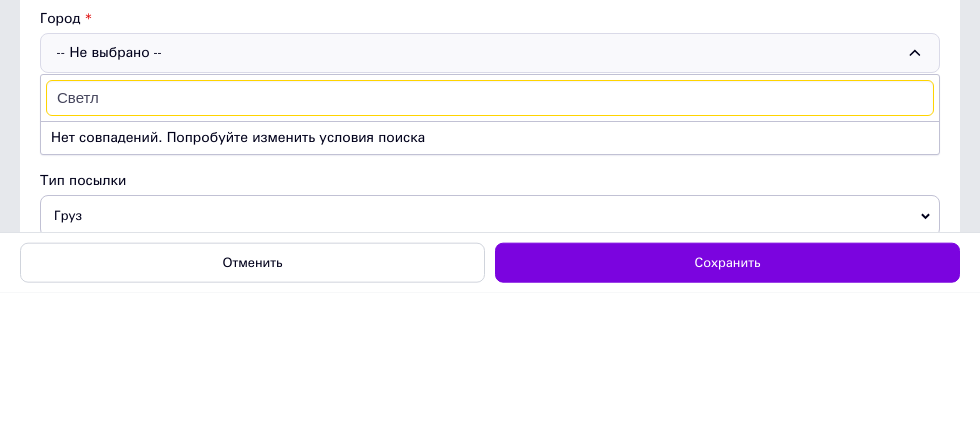 type on "Светло" 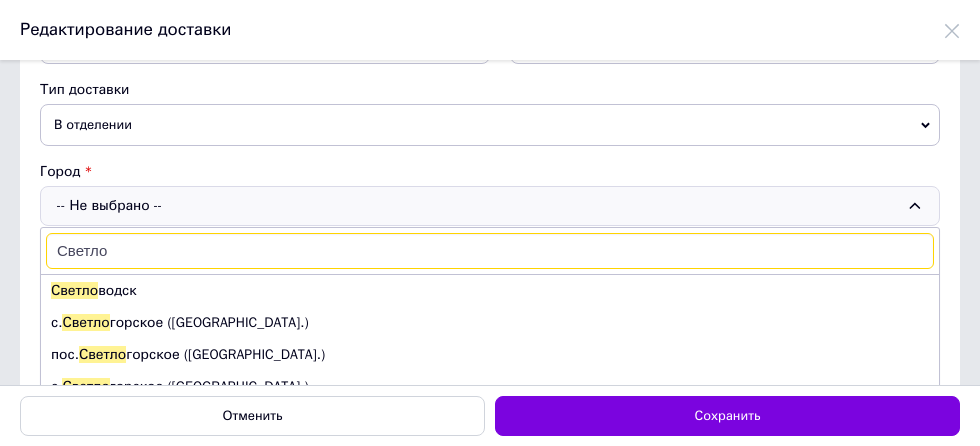 click on "с.  [GEOGRAPHIC_DATA] ([GEOGRAPHIC_DATA].)" at bounding box center (490, 323) 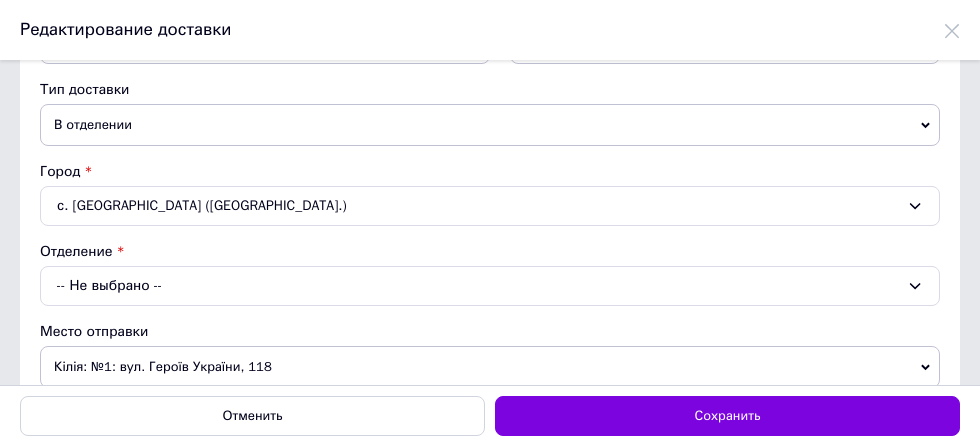 click on "с. [GEOGRAPHIC_DATA] ([GEOGRAPHIC_DATA].)" at bounding box center (490, 206) 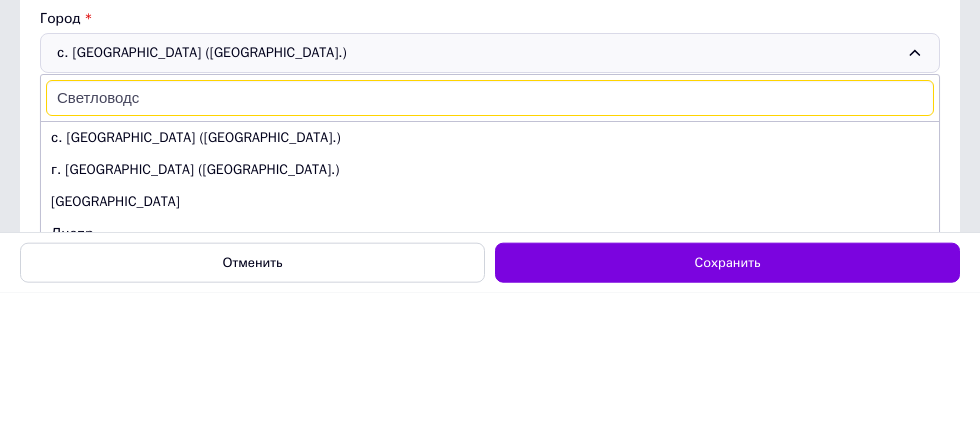 type on "Светловодск" 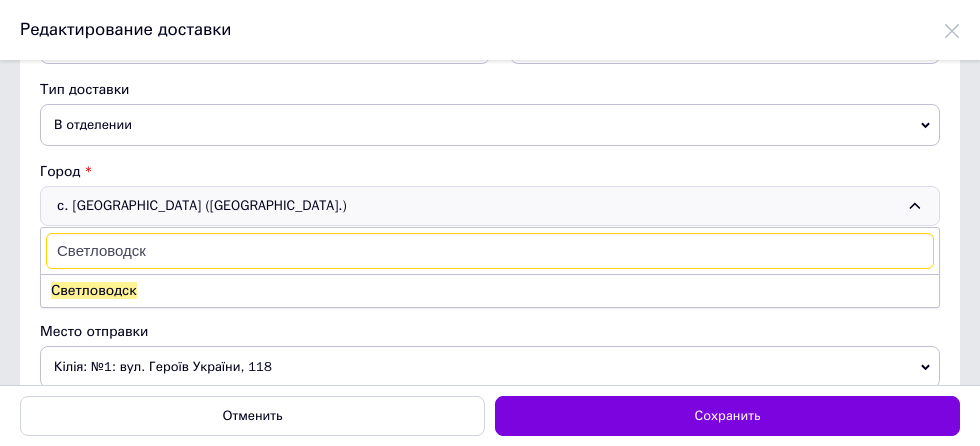 click on "Светловодск" at bounding box center (94, 290) 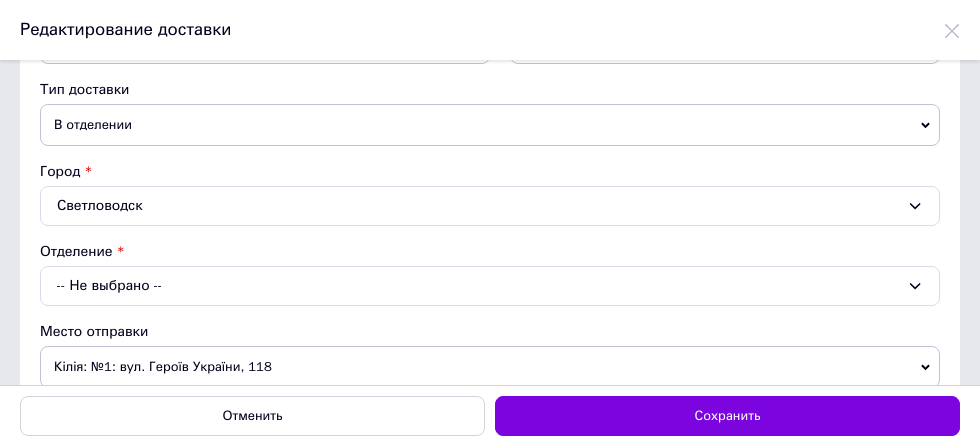click on "-- Не выбрано --" at bounding box center [490, 286] 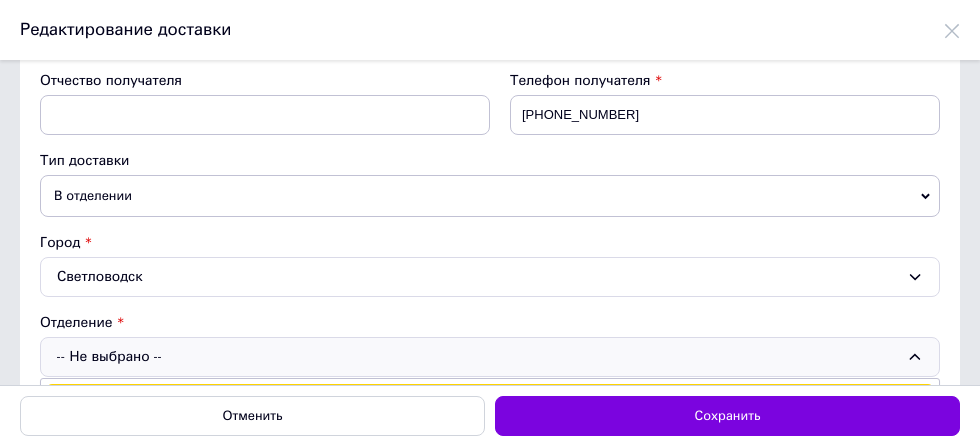scroll, scrollTop: 248, scrollLeft: 0, axis: vertical 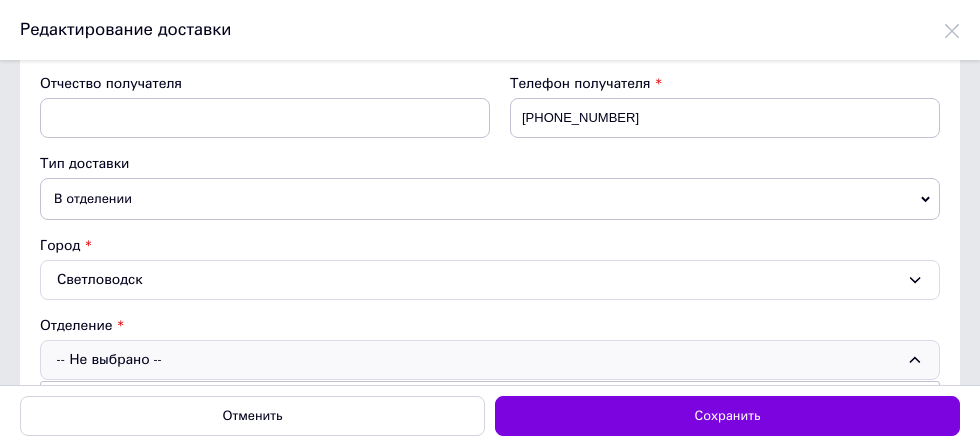 click on "В отделении" at bounding box center [490, 199] 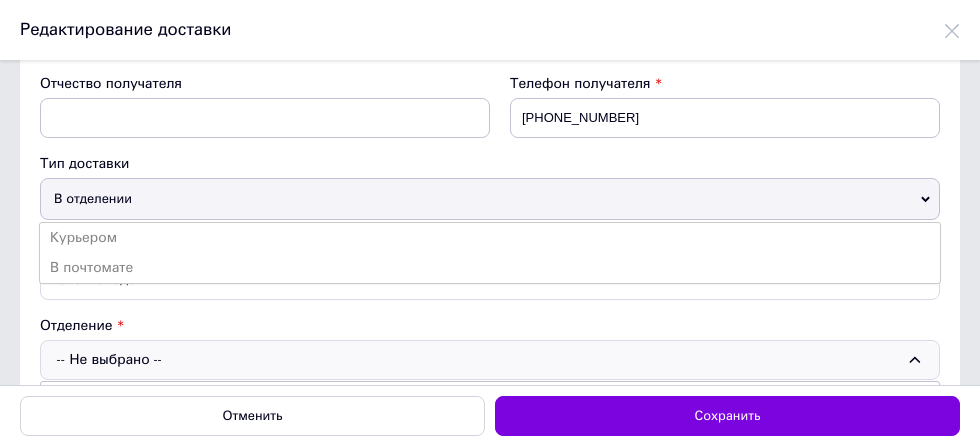 click on "В почтомате" at bounding box center (490, 268) 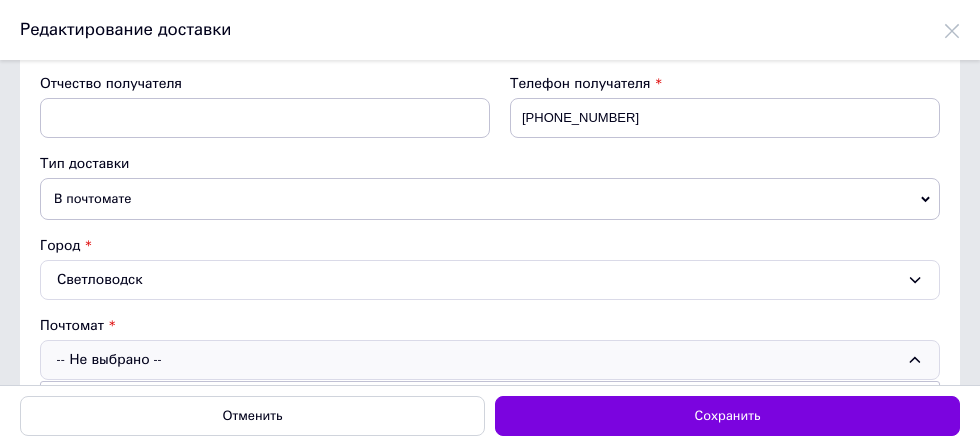 scroll, scrollTop: 430, scrollLeft: 0, axis: vertical 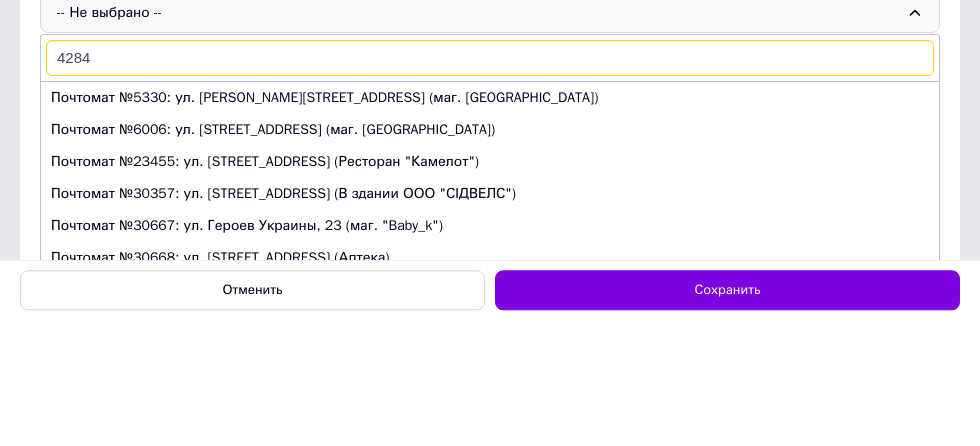 type on "42847" 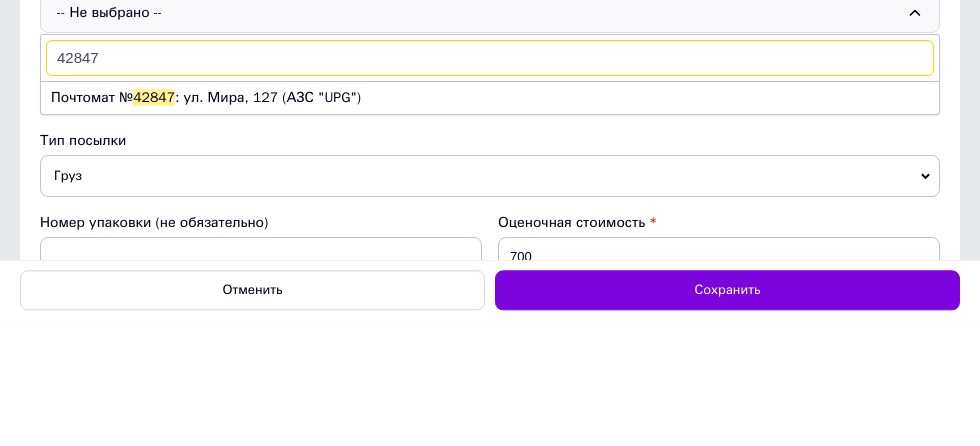 click on "Почтомат № 42847 : ул. Мира, 127 (АЗС "UPG")" at bounding box center [490, 224] 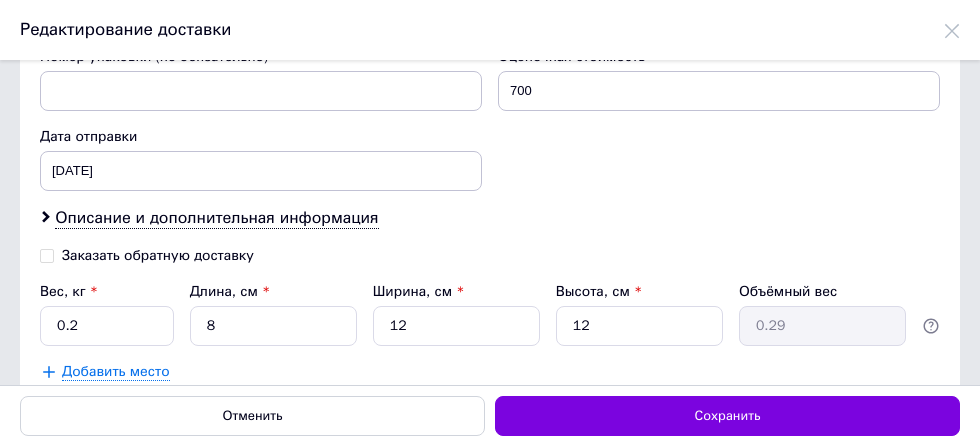 scroll, scrollTop: 797, scrollLeft: 0, axis: vertical 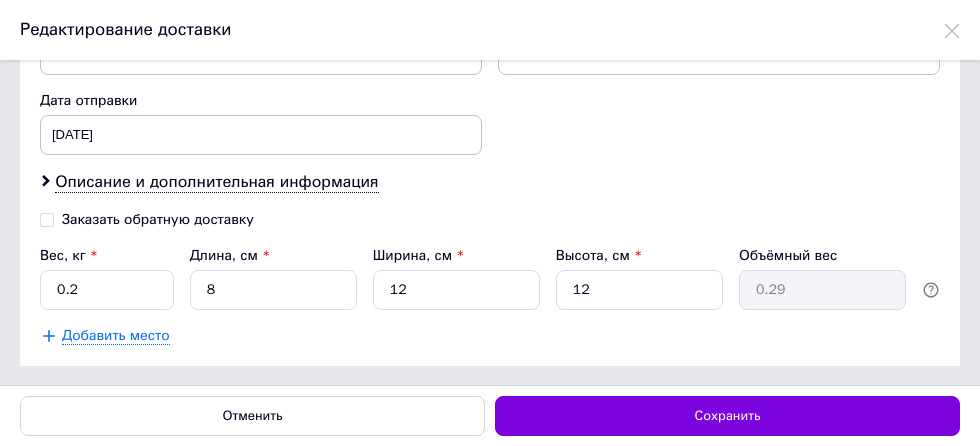 click on "Сохранить" at bounding box center [728, 416] 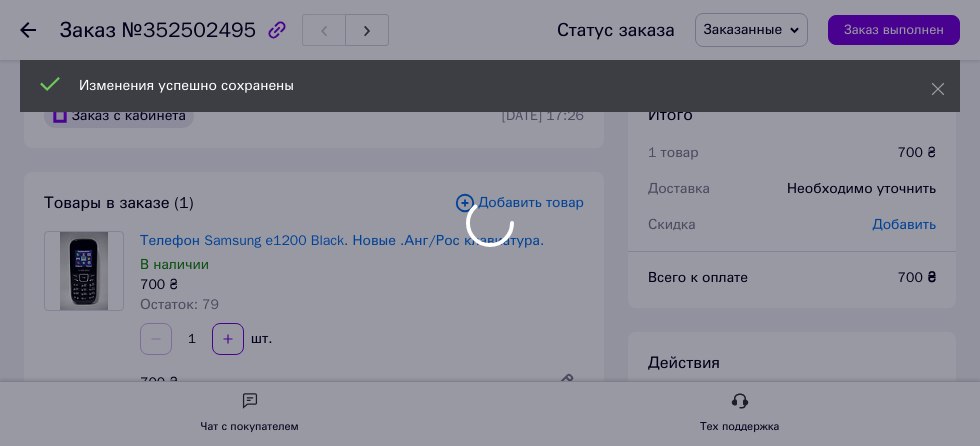 scroll, scrollTop: 215, scrollLeft: 0, axis: vertical 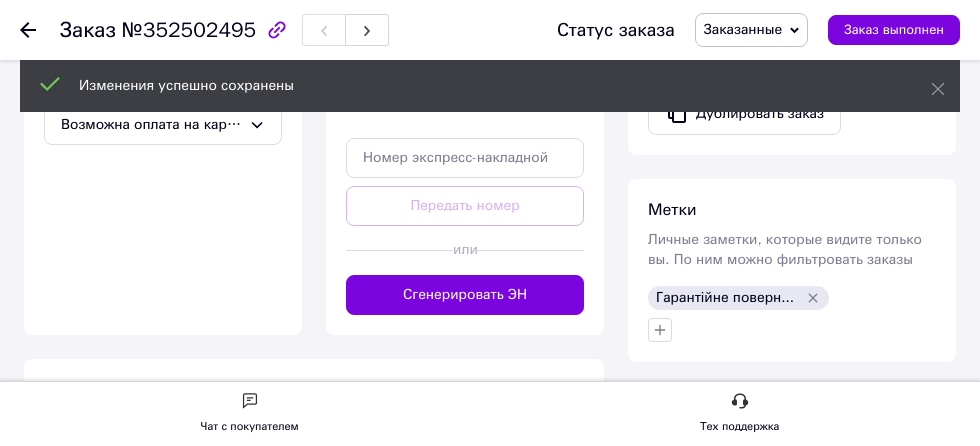 click on "Сгенерировать ЭН" at bounding box center [465, 295] 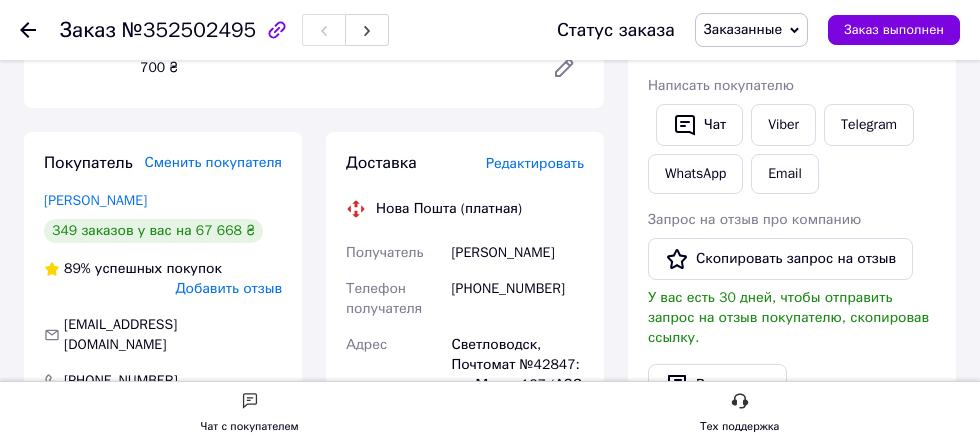 scroll, scrollTop: 314, scrollLeft: 0, axis: vertical 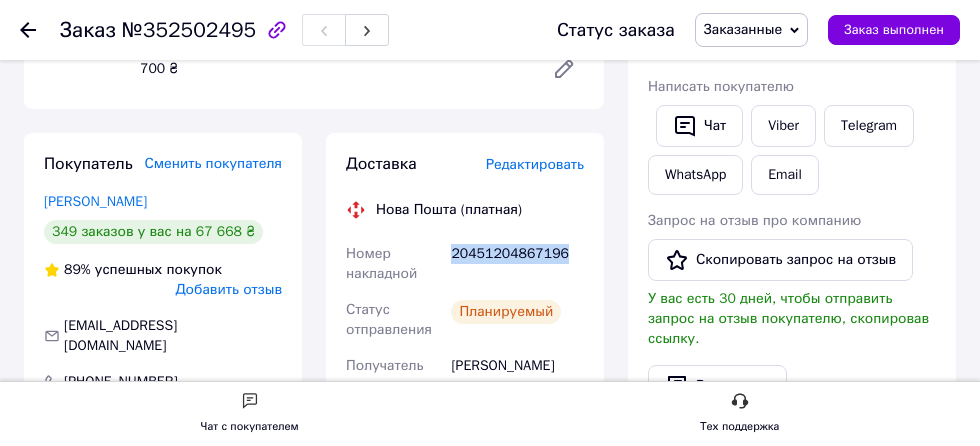 copy on "20451204867196" 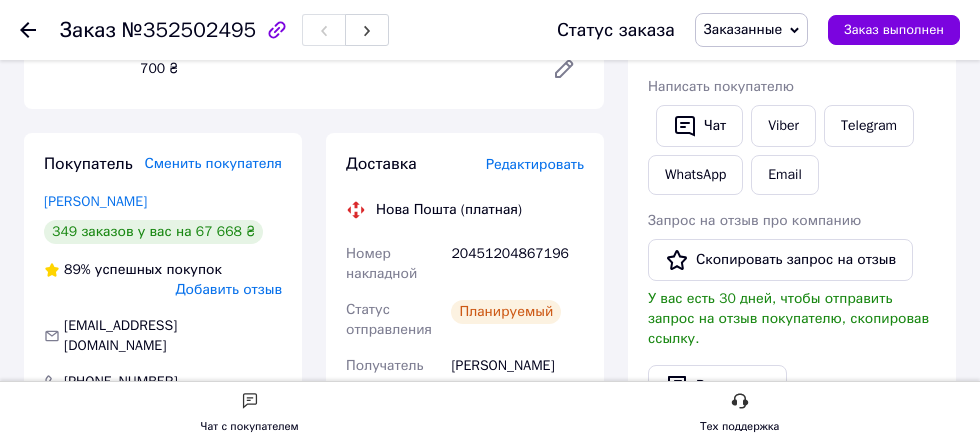 click on "Редактировать" at bounding box center [535, 164] 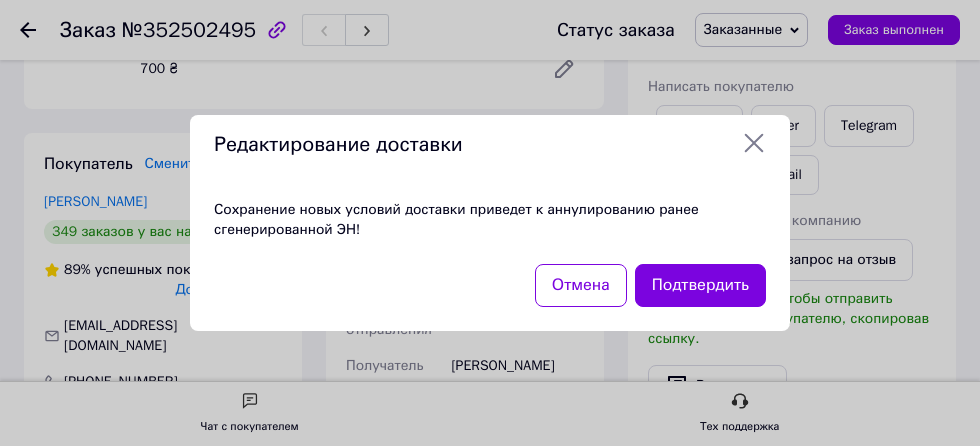 click on "Подтвердить" at bounding box center [700, 285] 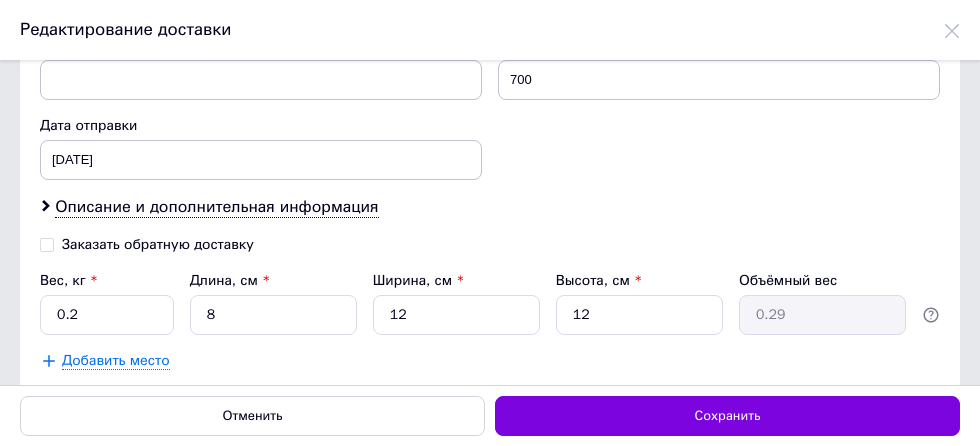 scroll, scrollTop: 797, scrollLeft: 0, axis: vertical 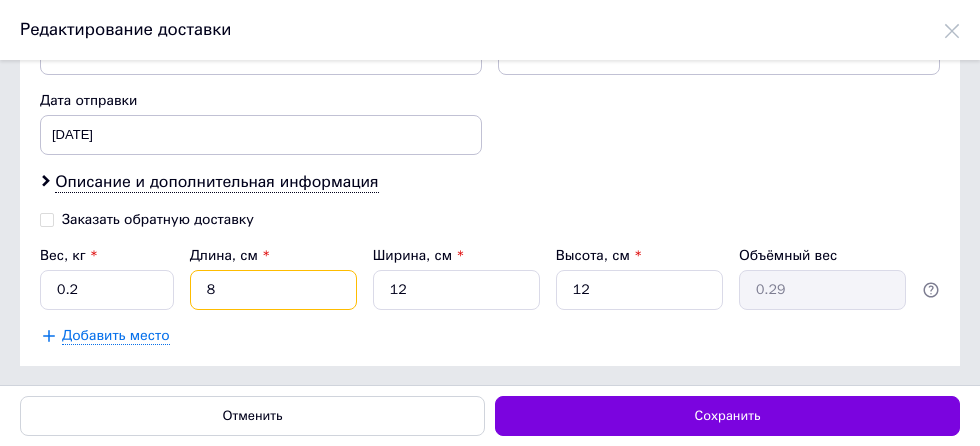 click on "8" at bounding box center (273, 290) 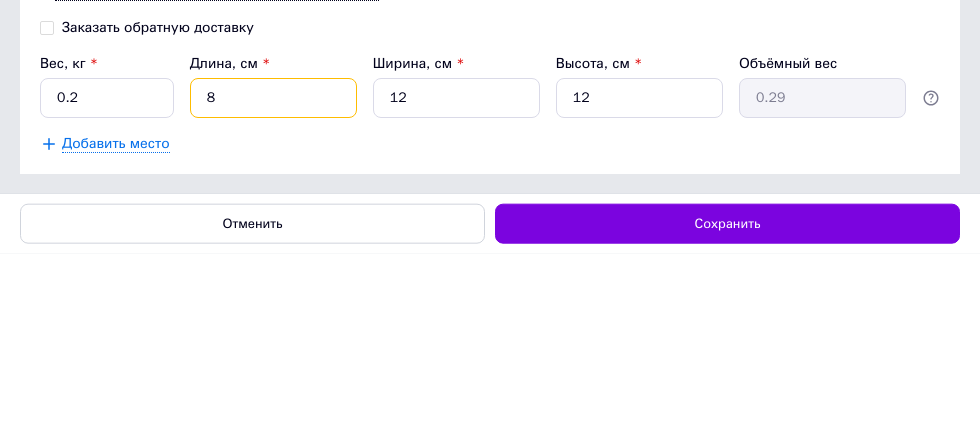 type 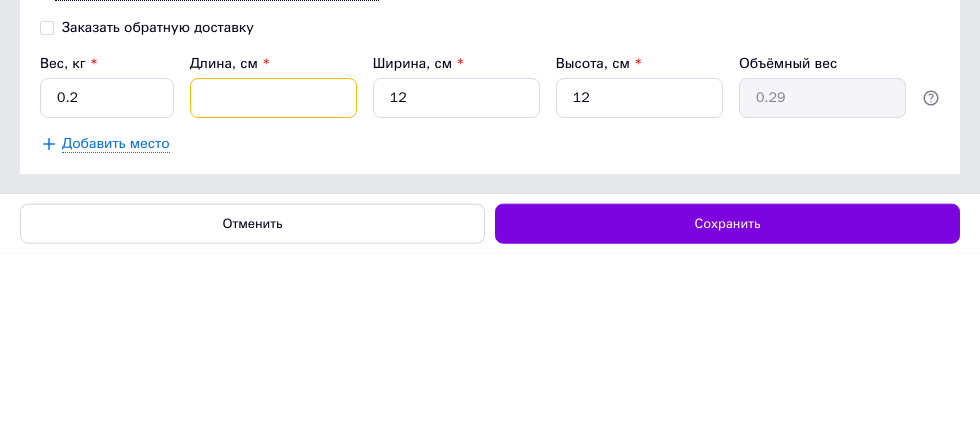 type 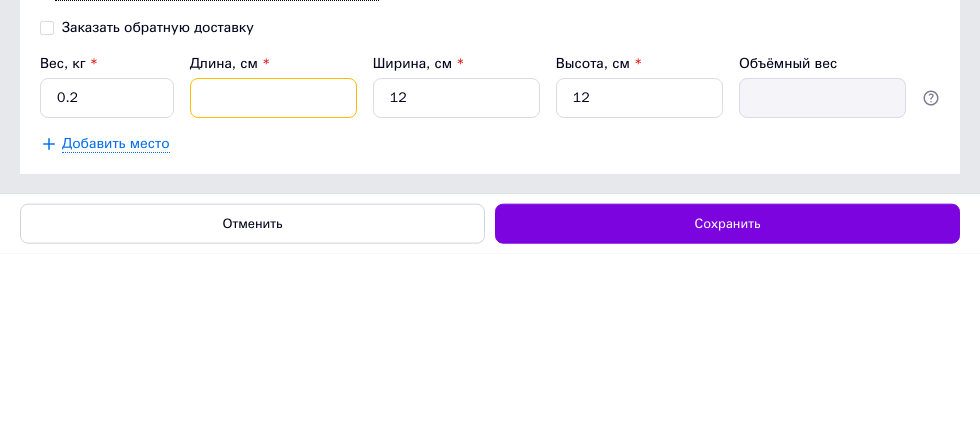 type on "2" 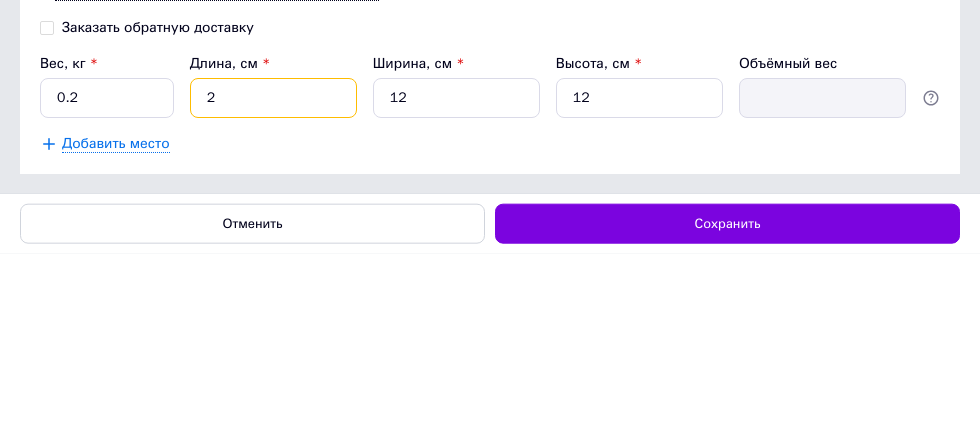 type on "0.1" 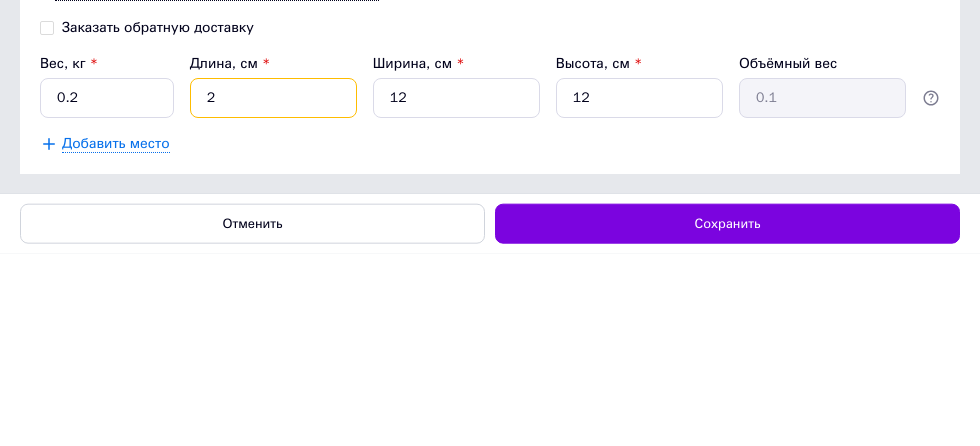 type on "25" 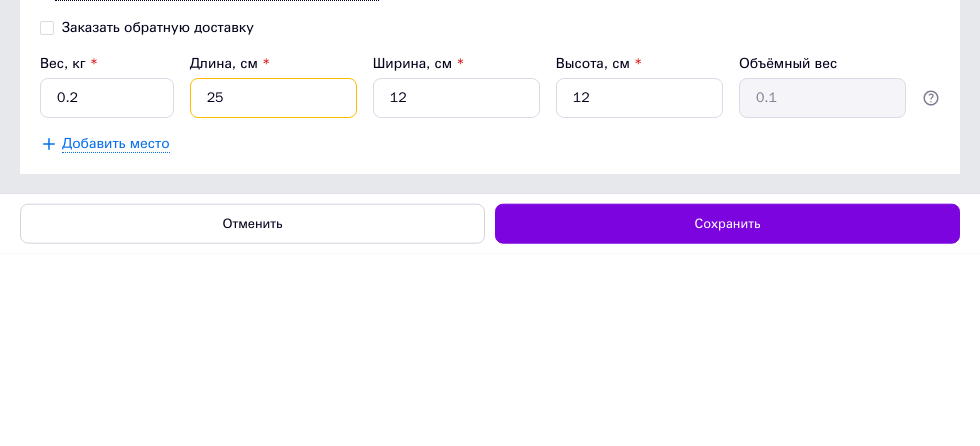 type on "0.9" 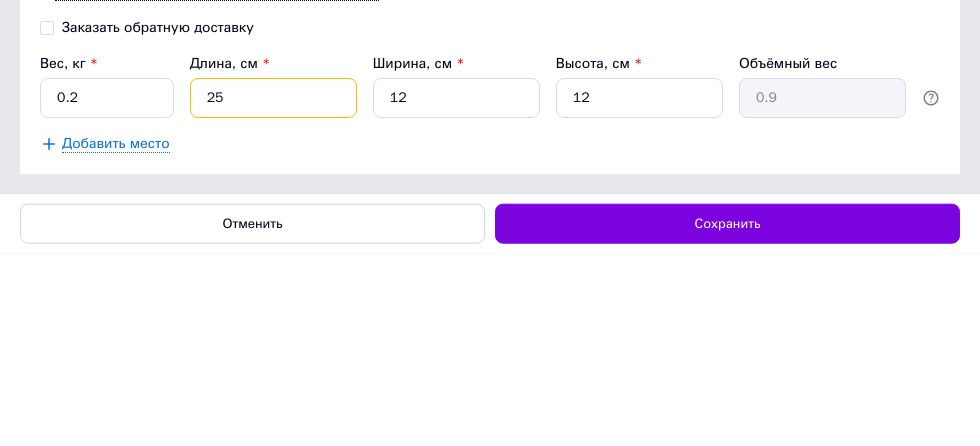type on "25" 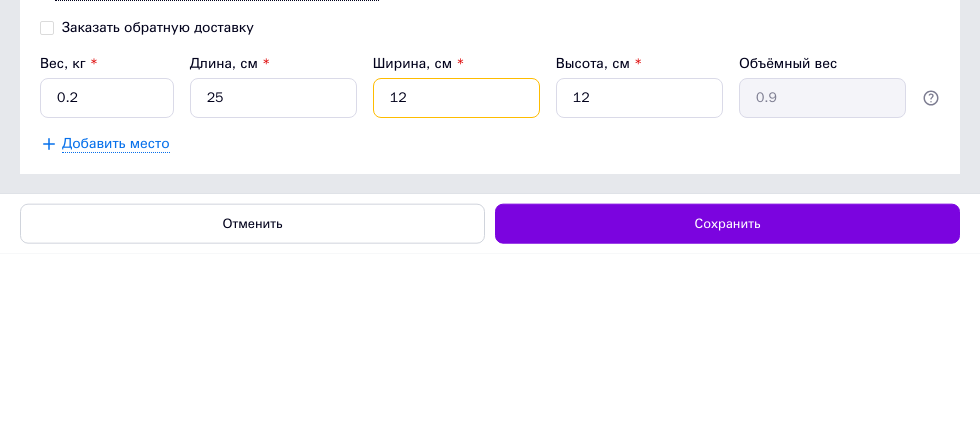 click on "12" at bounding box center [456, 290] 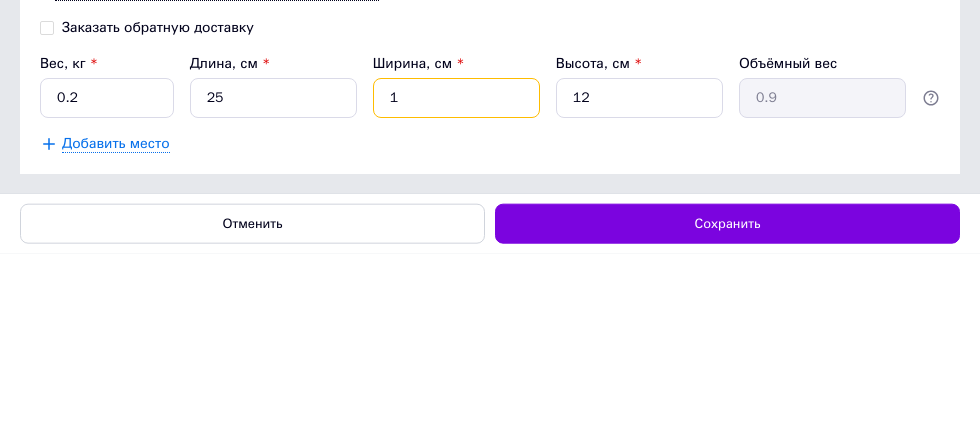 type on "0.1" 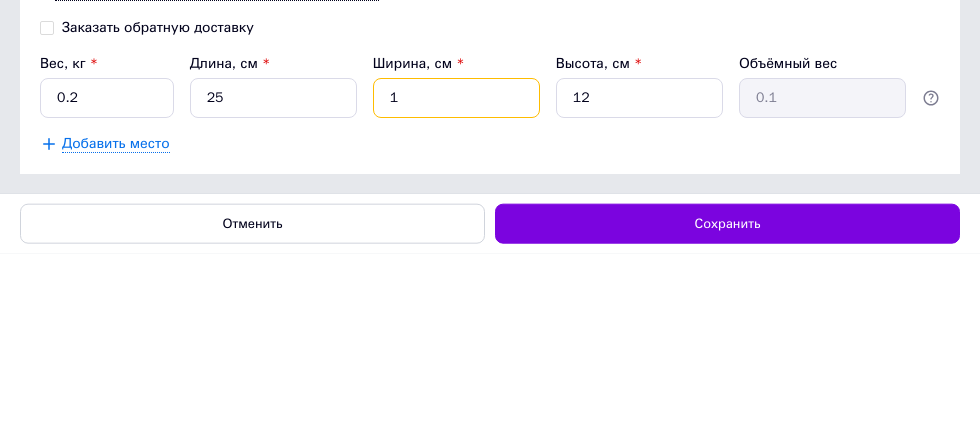type 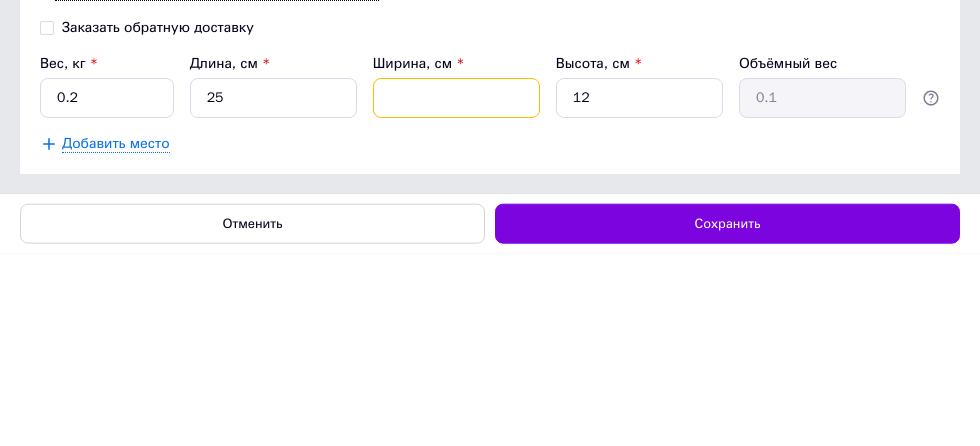 type 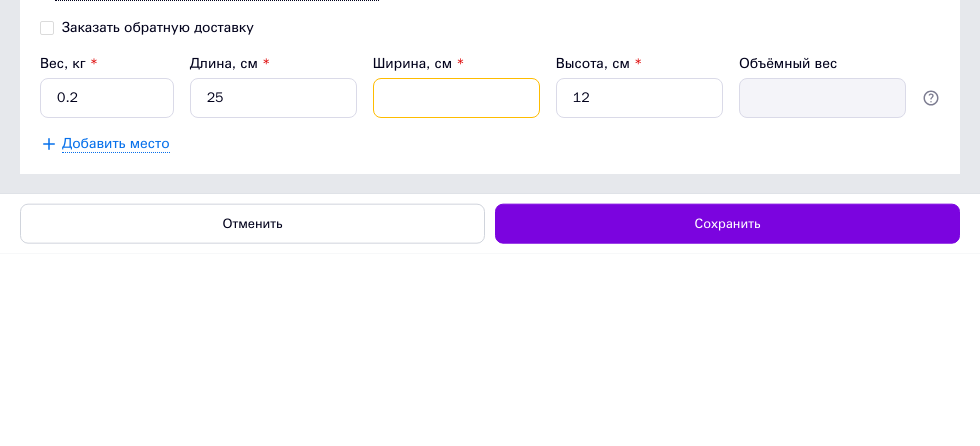 type on "2" 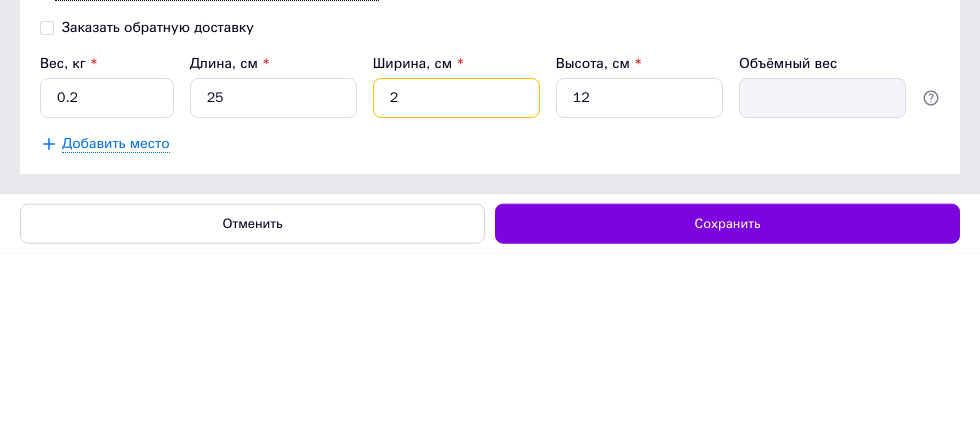 type on "0.15" 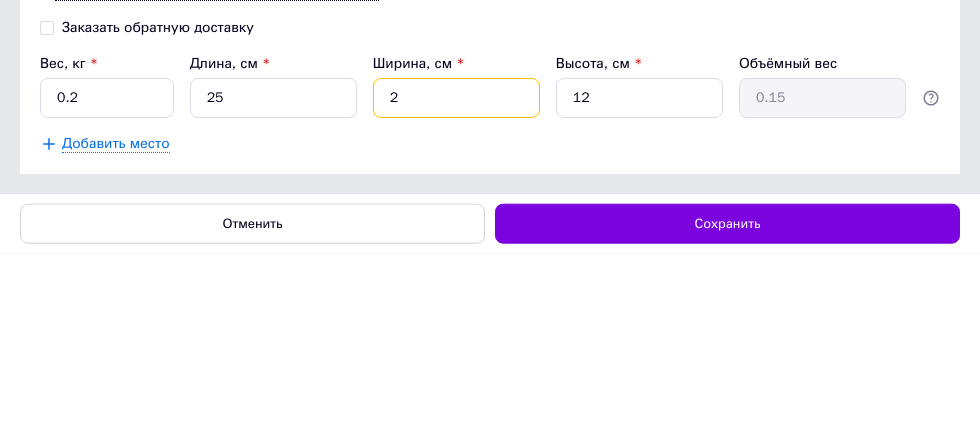 type on "20" 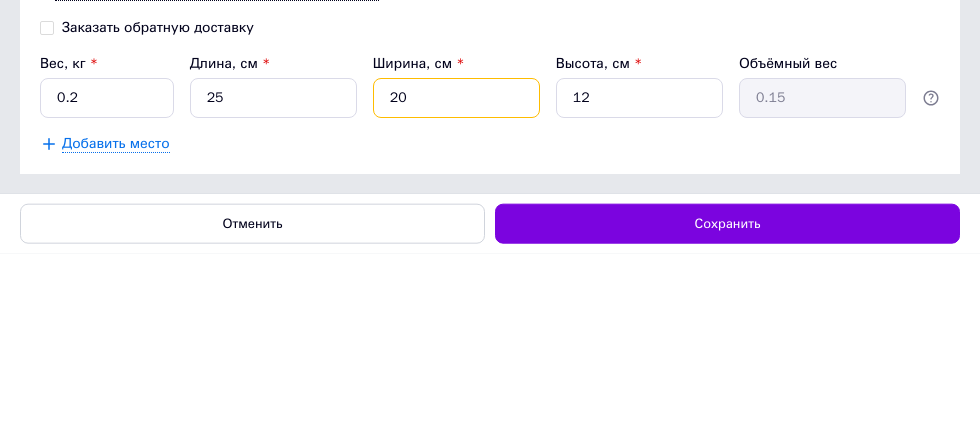 type on "1.5" 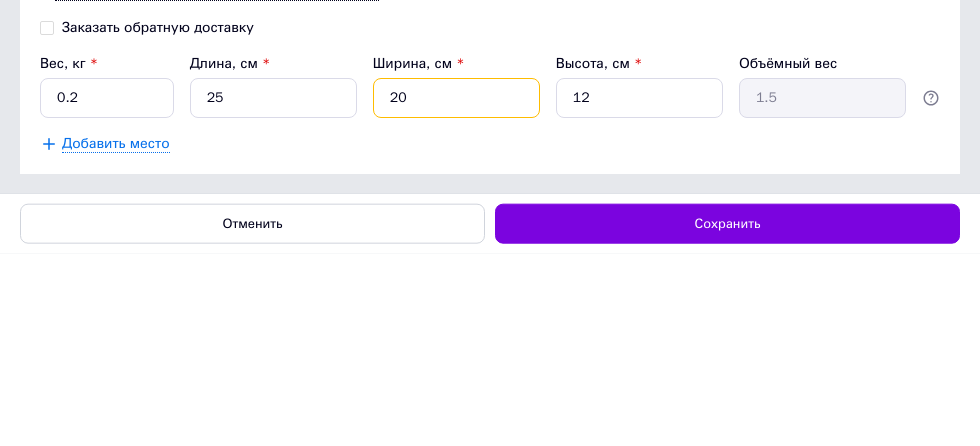 type on "20" 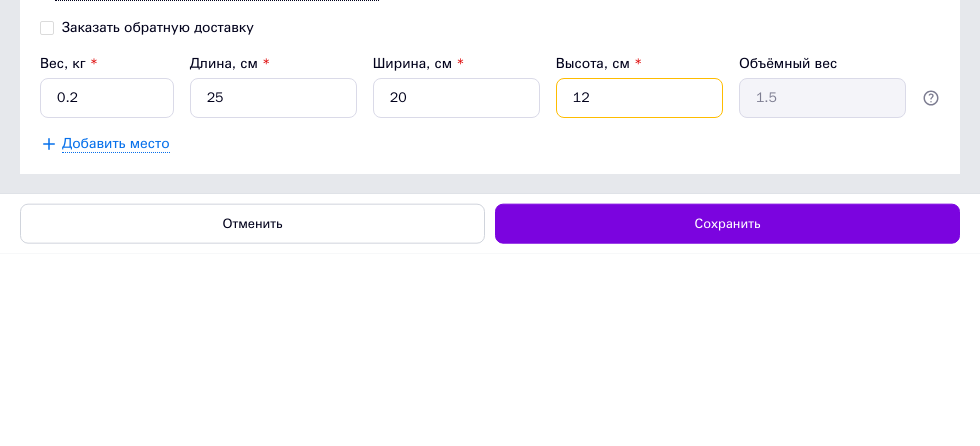 click on "12" at bounding box center (639, 290) 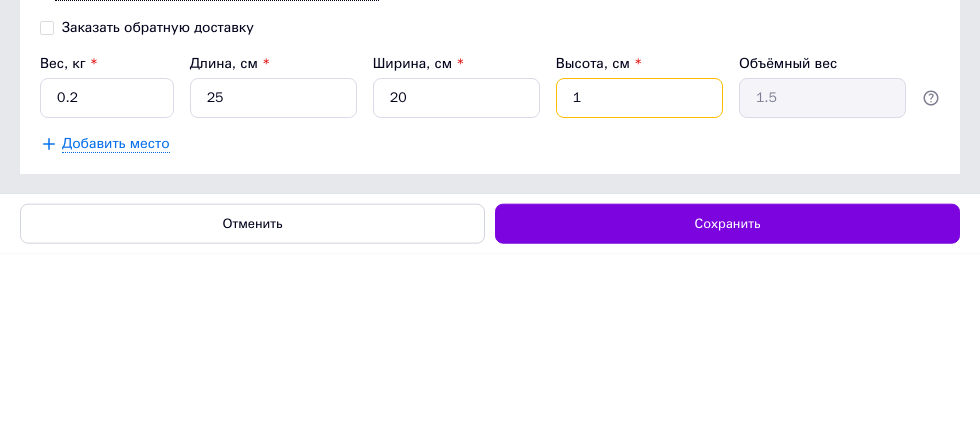 type on "0.13" 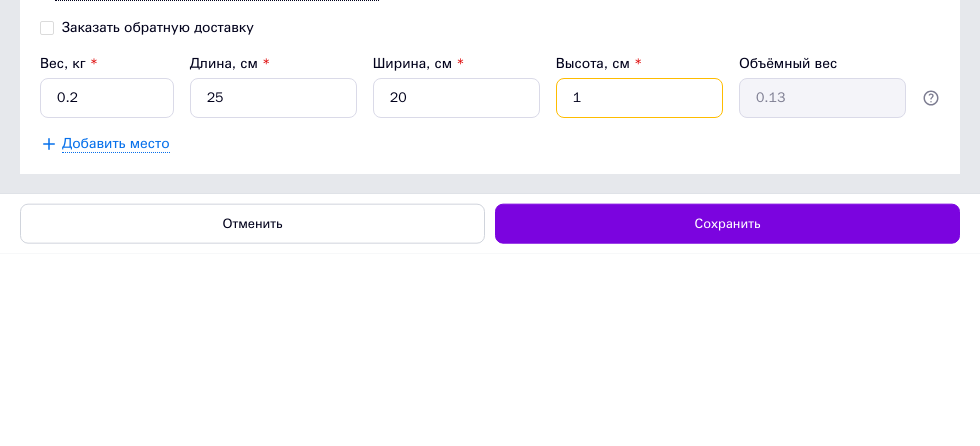 type 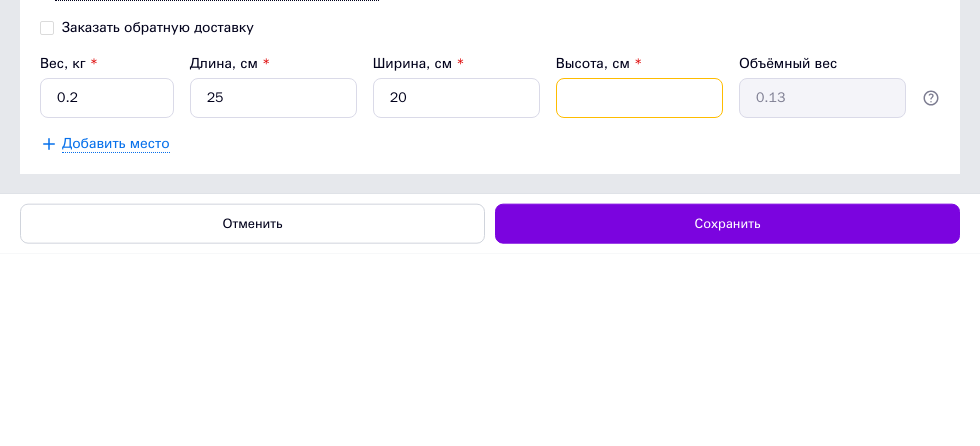 type 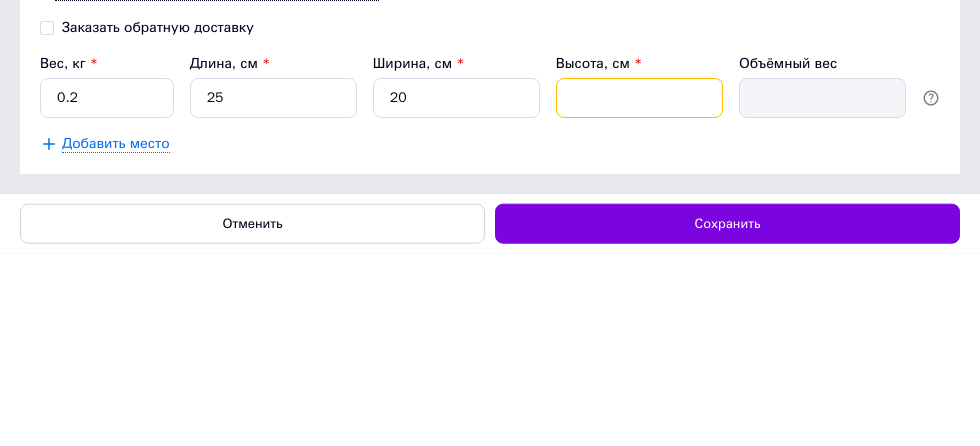 type on "1" 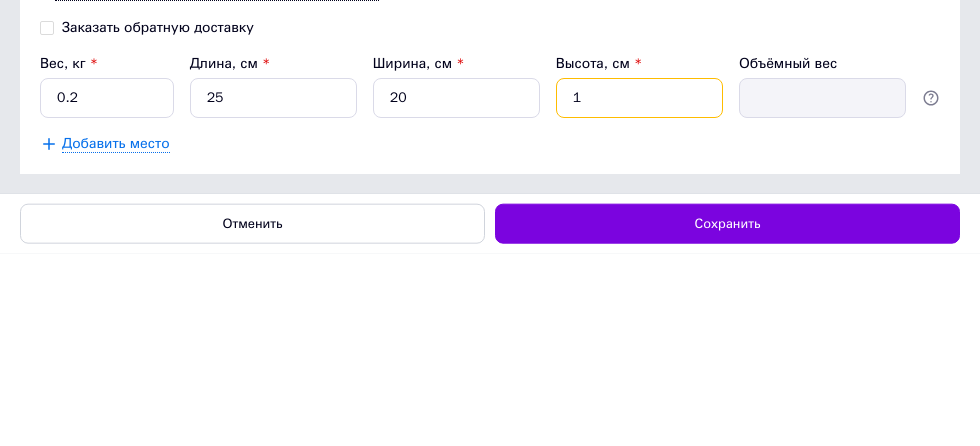 type on "0.13" 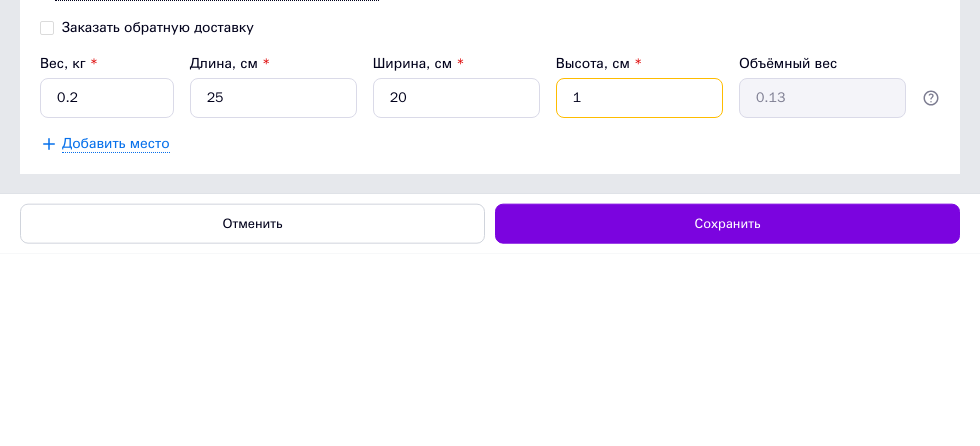 type on "10" 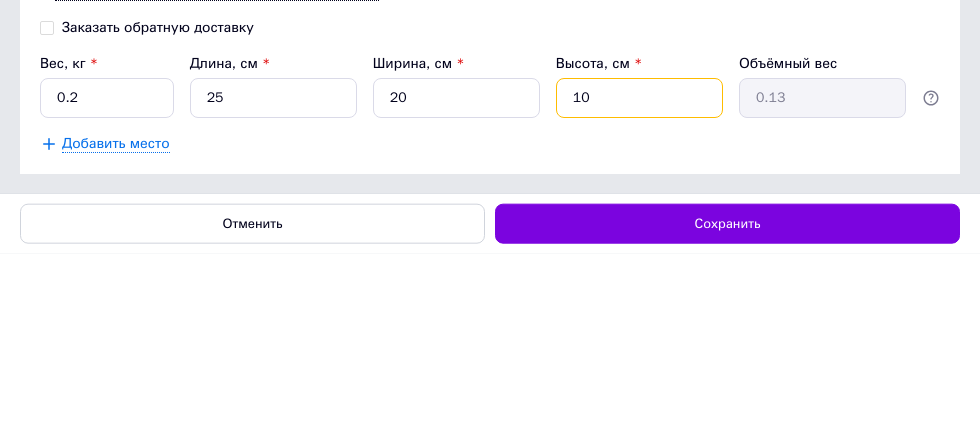 type on "1.25" 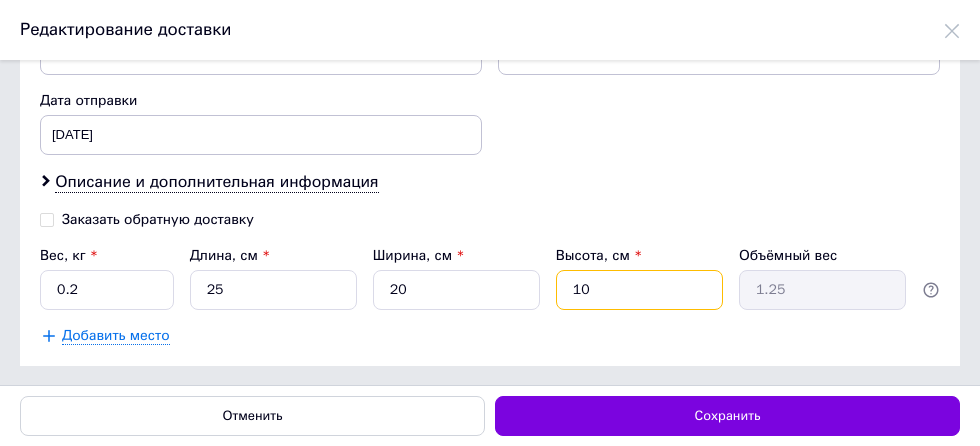 type on "10" 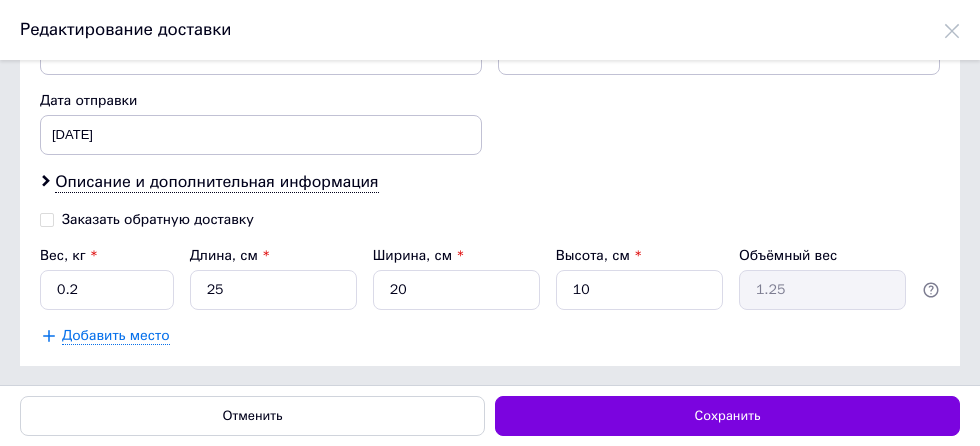 click on "Сохранить" at bounding box center (727, 416) 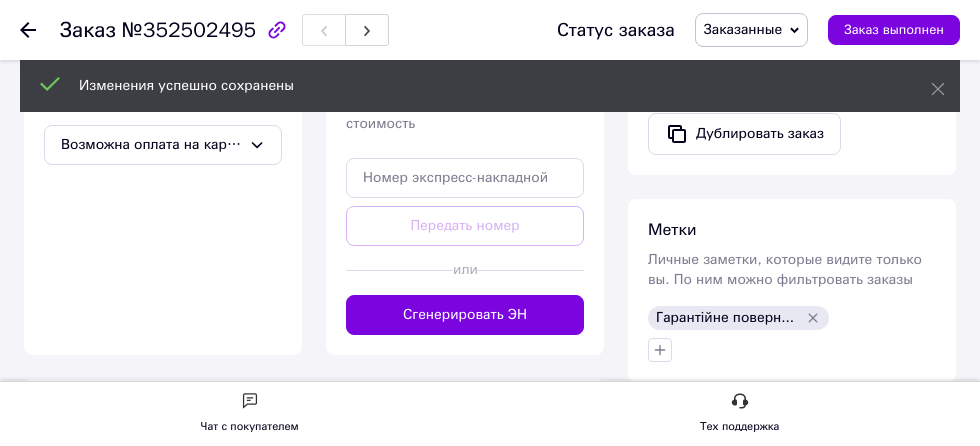 click on "Сгенерировать ЭН" at bounding box center [465, 315] 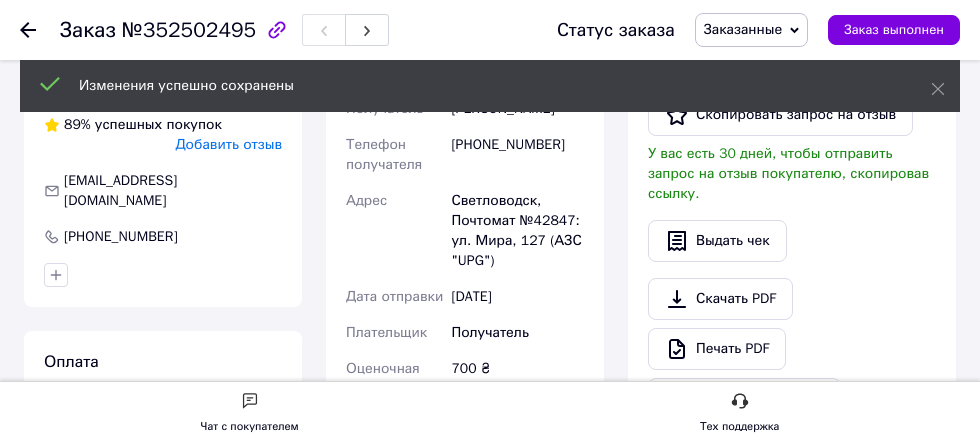 scroll, scrollTop: 456, scrollLeft: 0, axis: vertical 